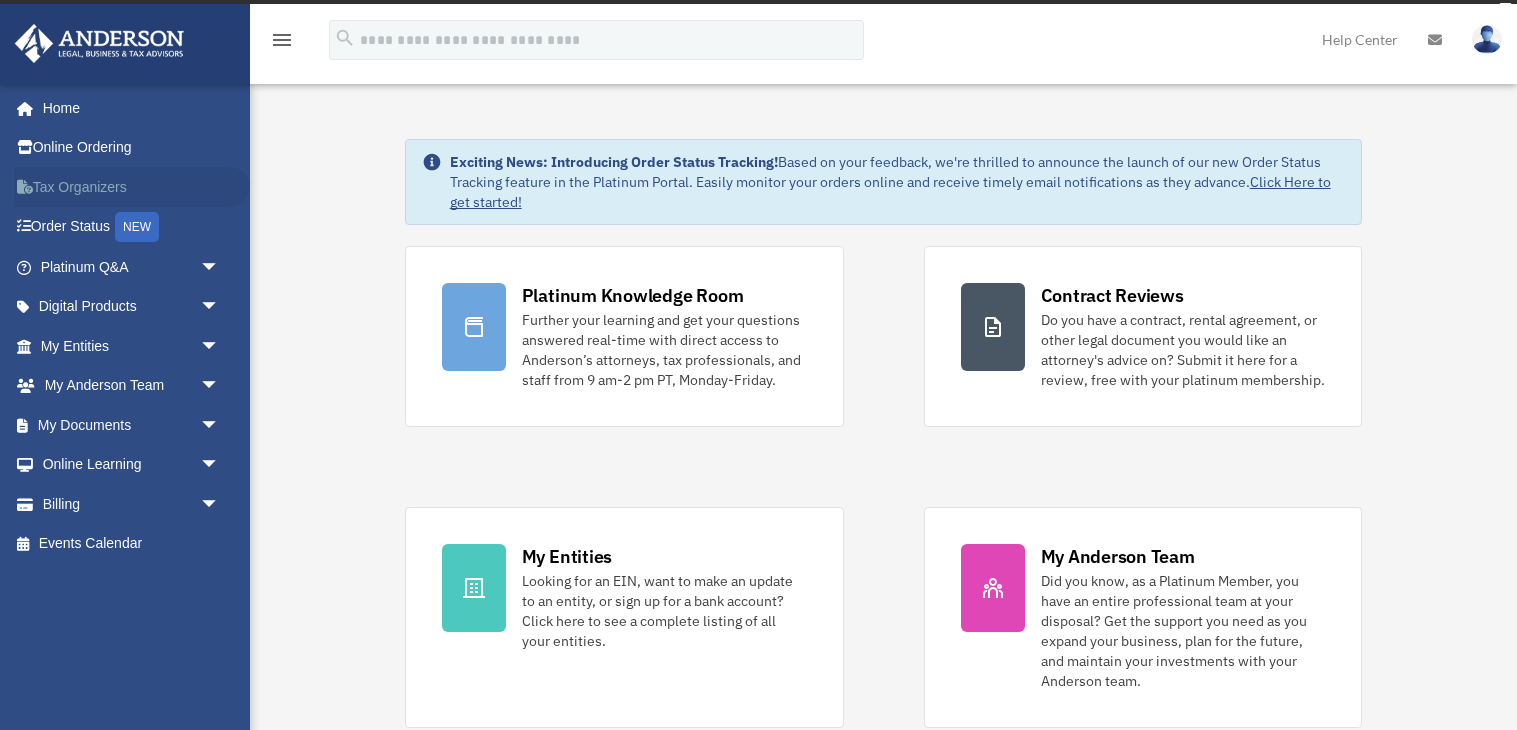 scroll, scrollTop: 0, scrollLeft: 0, axis: both 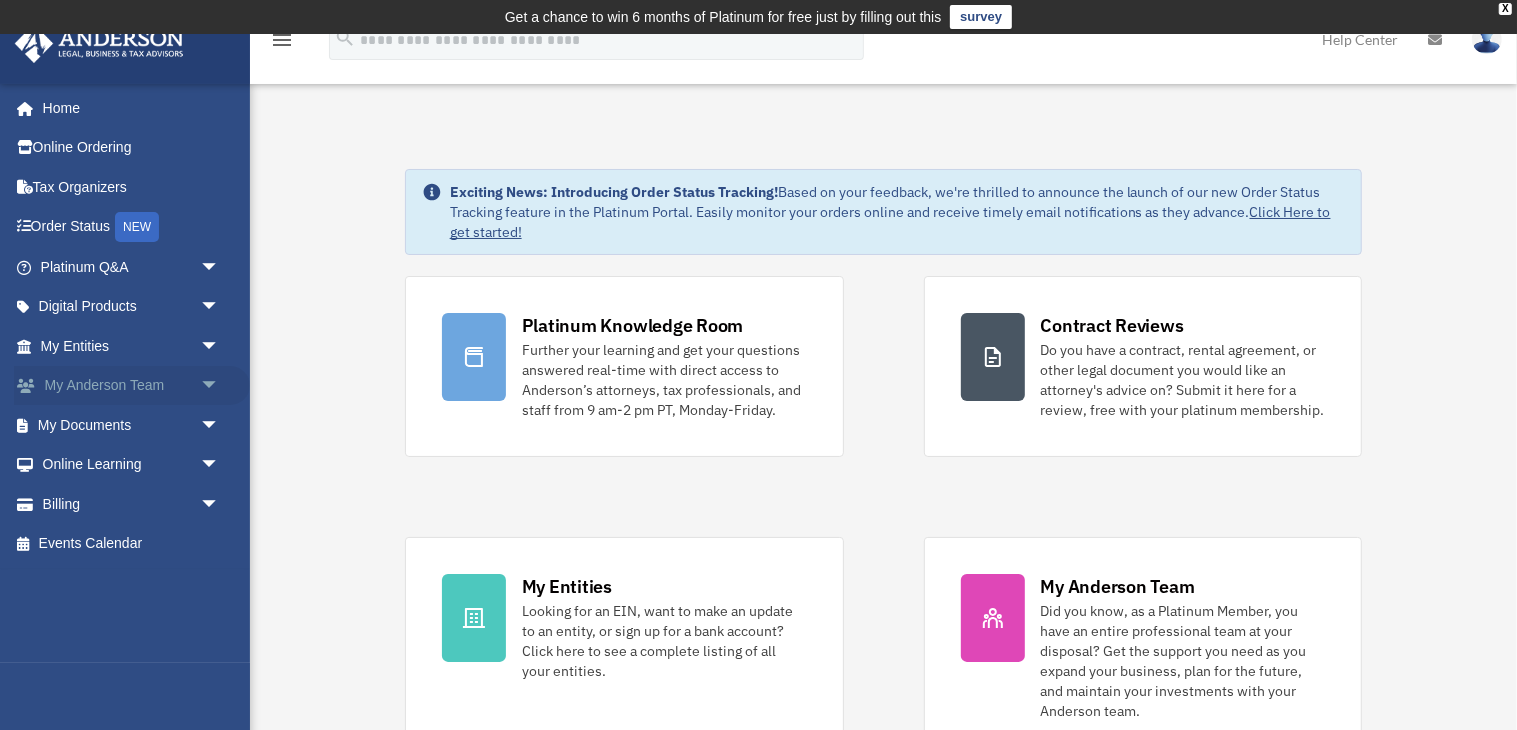 click on "My Anderson Team arrow_drop_down" at bounding box center (132, 386) 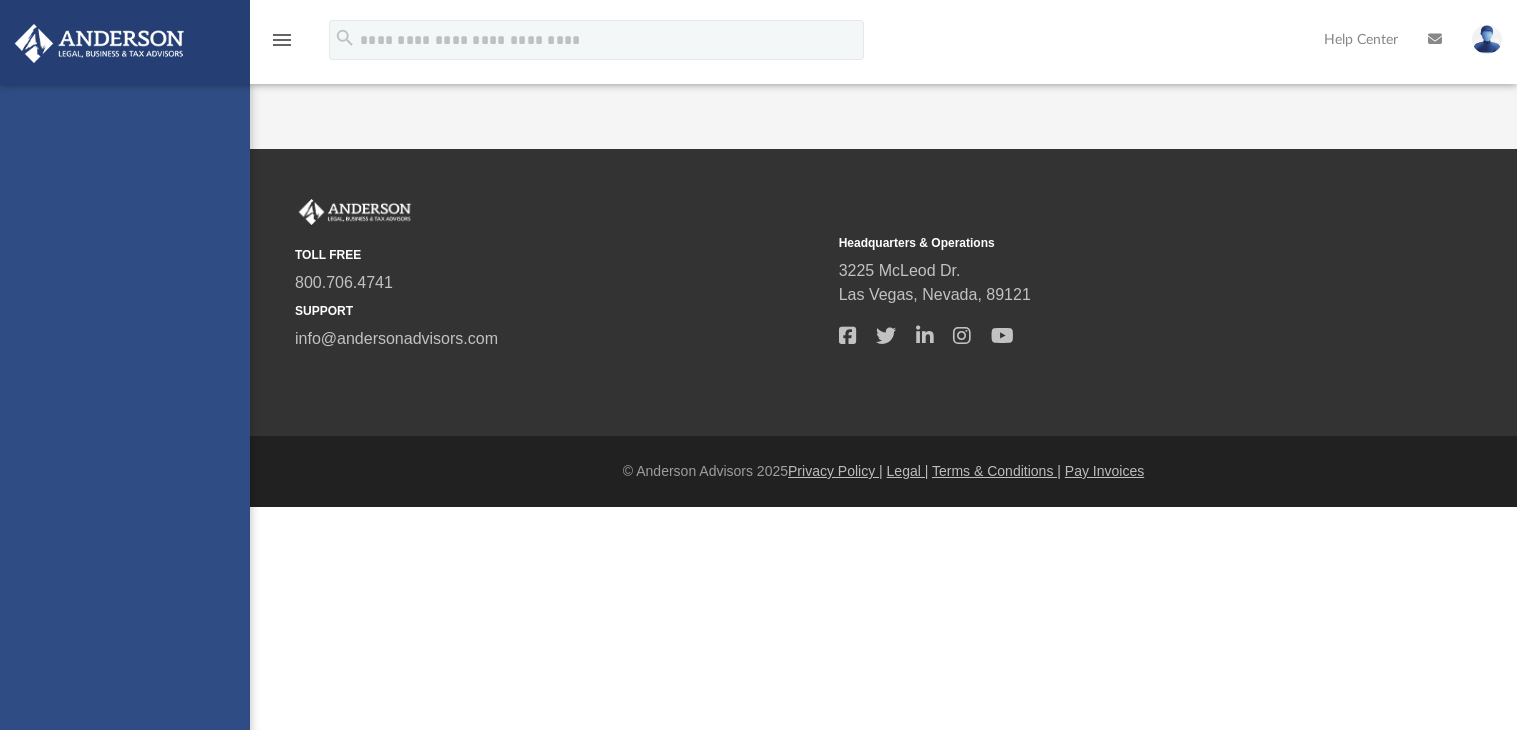 scroll, scrollTop: 0, scrollLeft: 0, axis: both 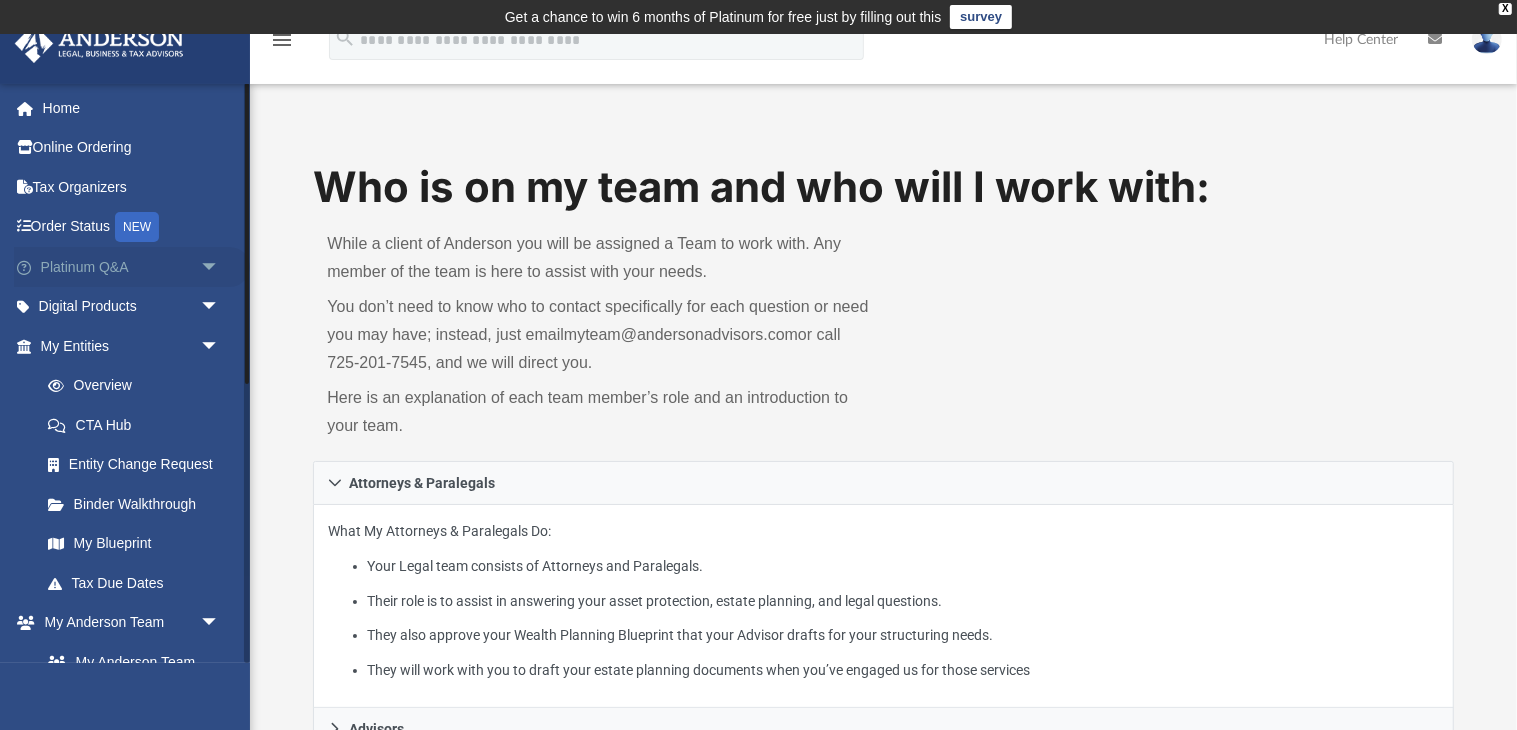 click on "arrow_drop_down" at bounding box center [220, 267] 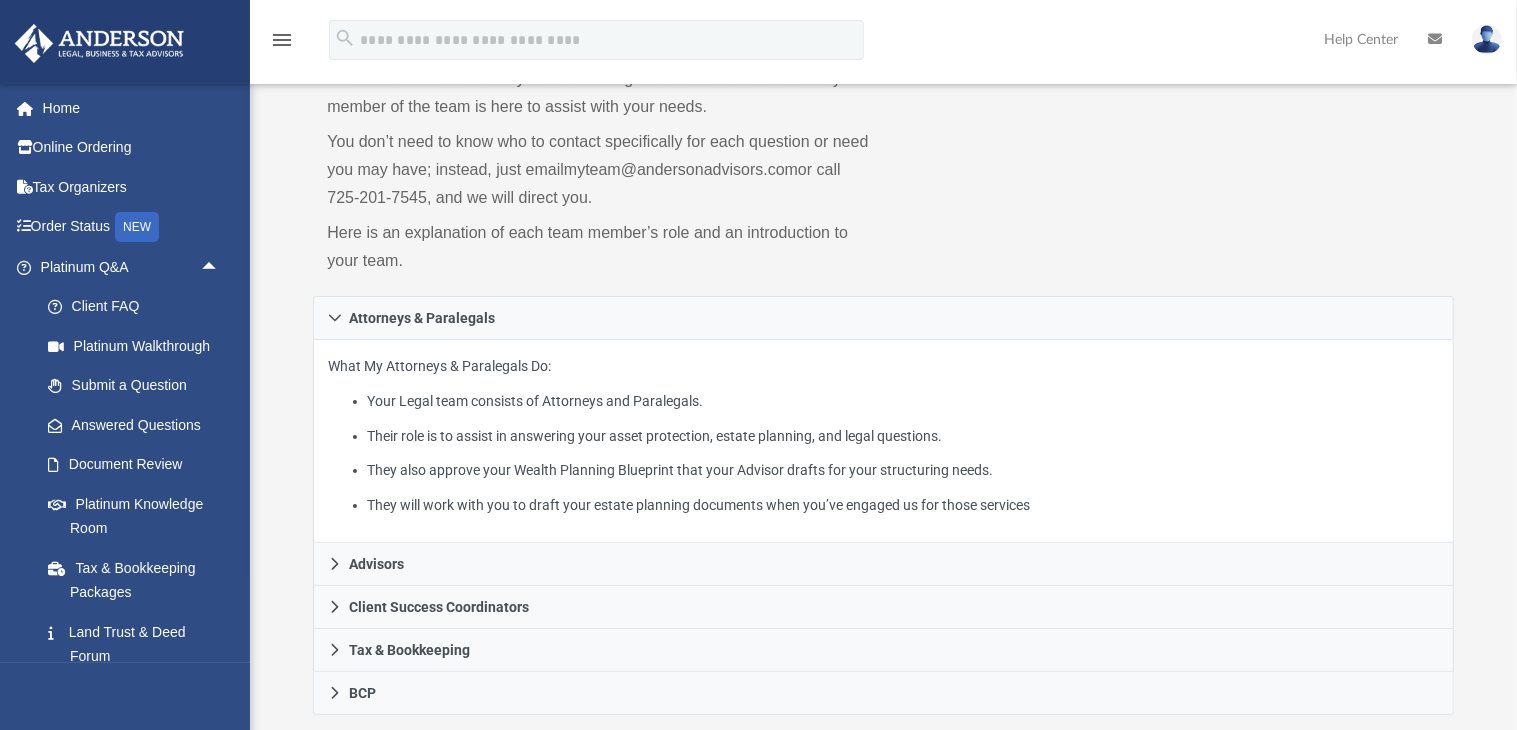 scroll, scrollTop: 791, scrollLeft: 0, axis: vertical 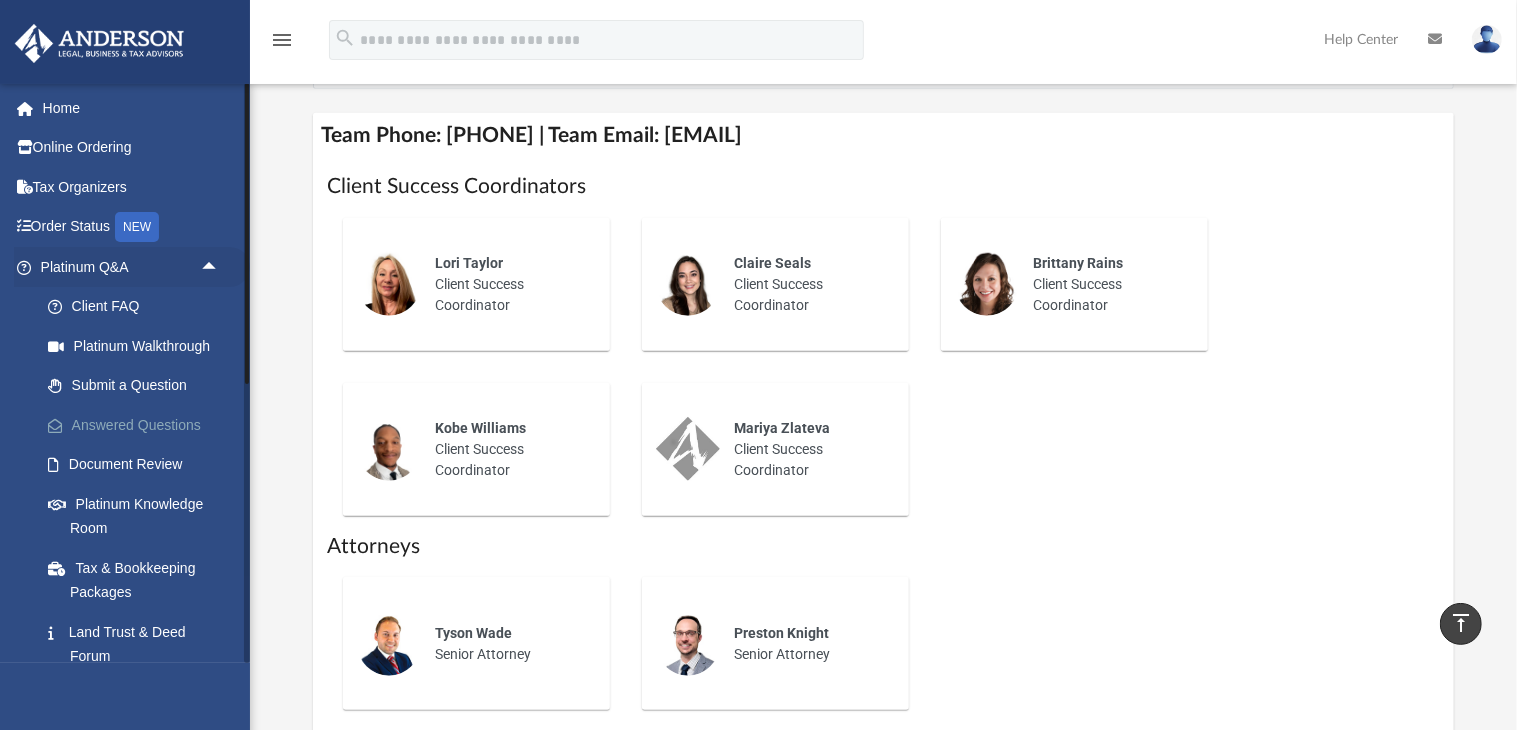 click on "Answered Questions" at bounding box center (139, 425) 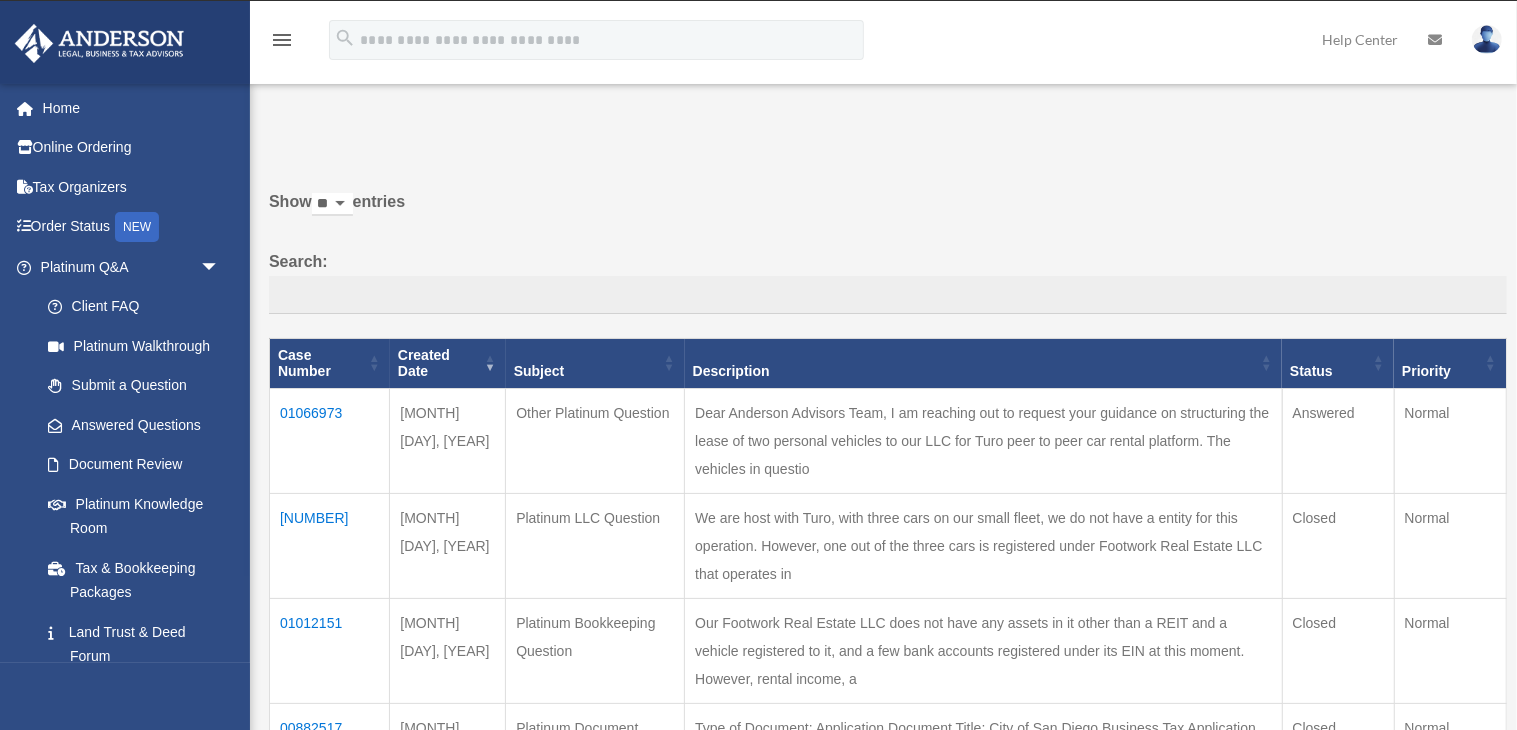 scroll, scrollTop: 40, scrollLeft: 0, axis: vertical 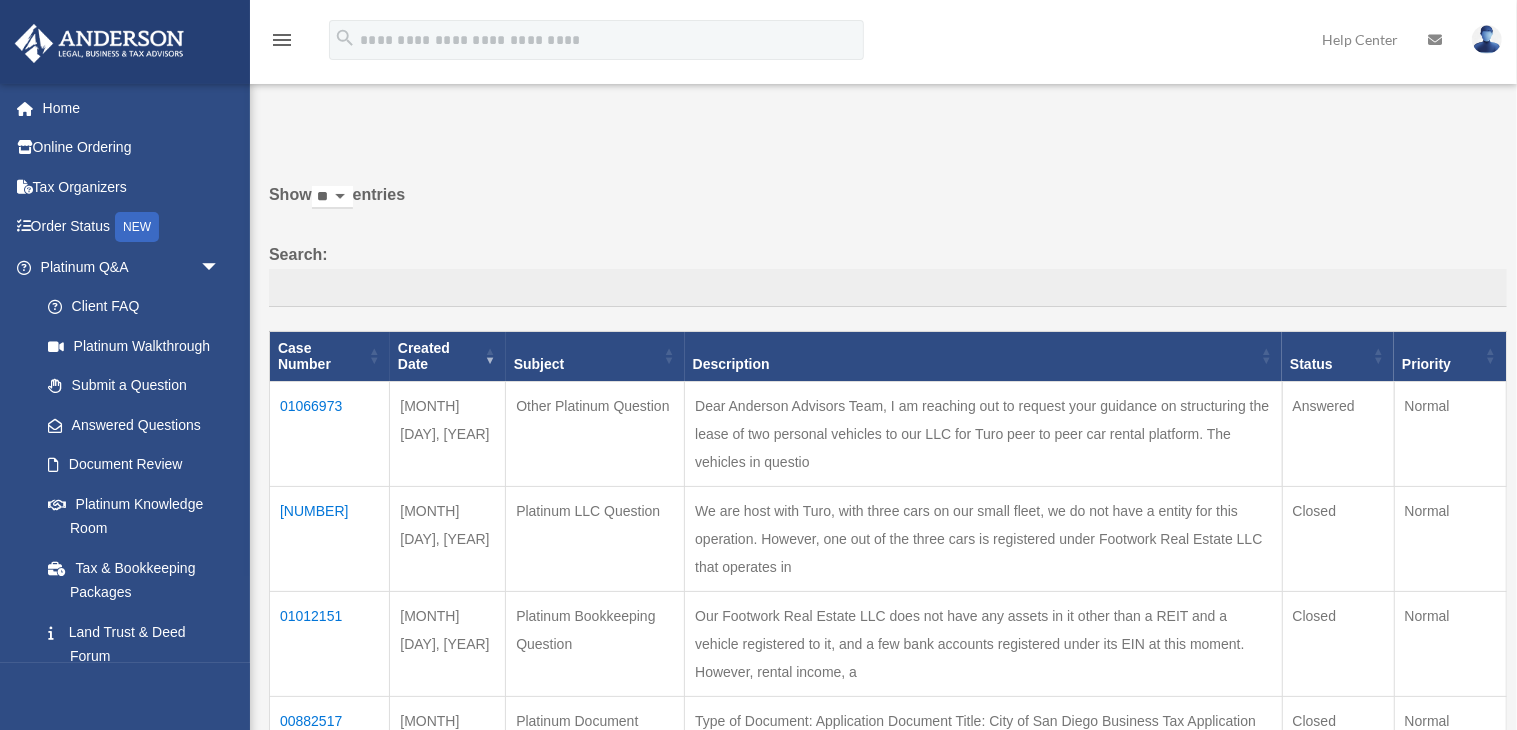 click on "01066973" at bounding box center (330, 434) 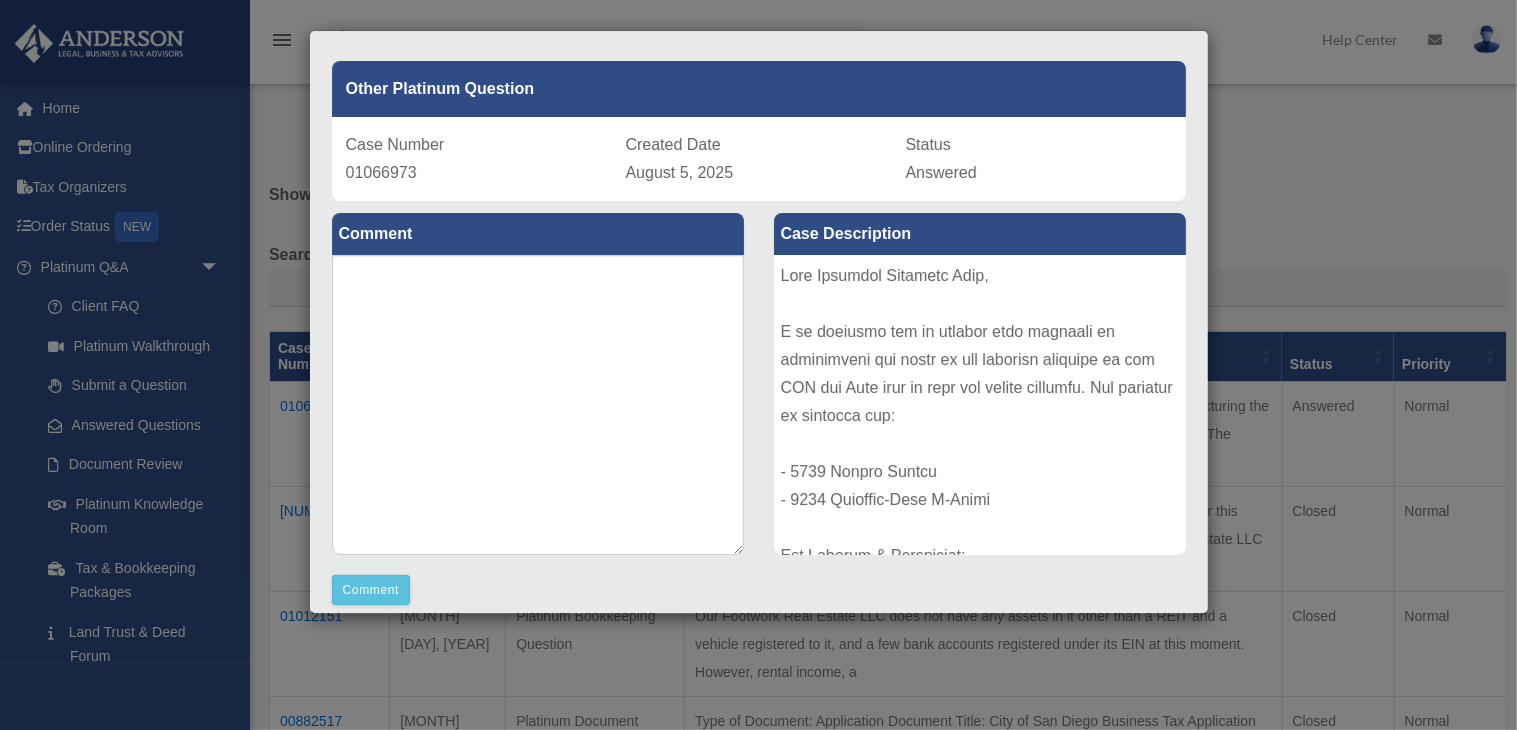 scroll, scrollTop: 95, scrollLeft: 0, axis: vertical 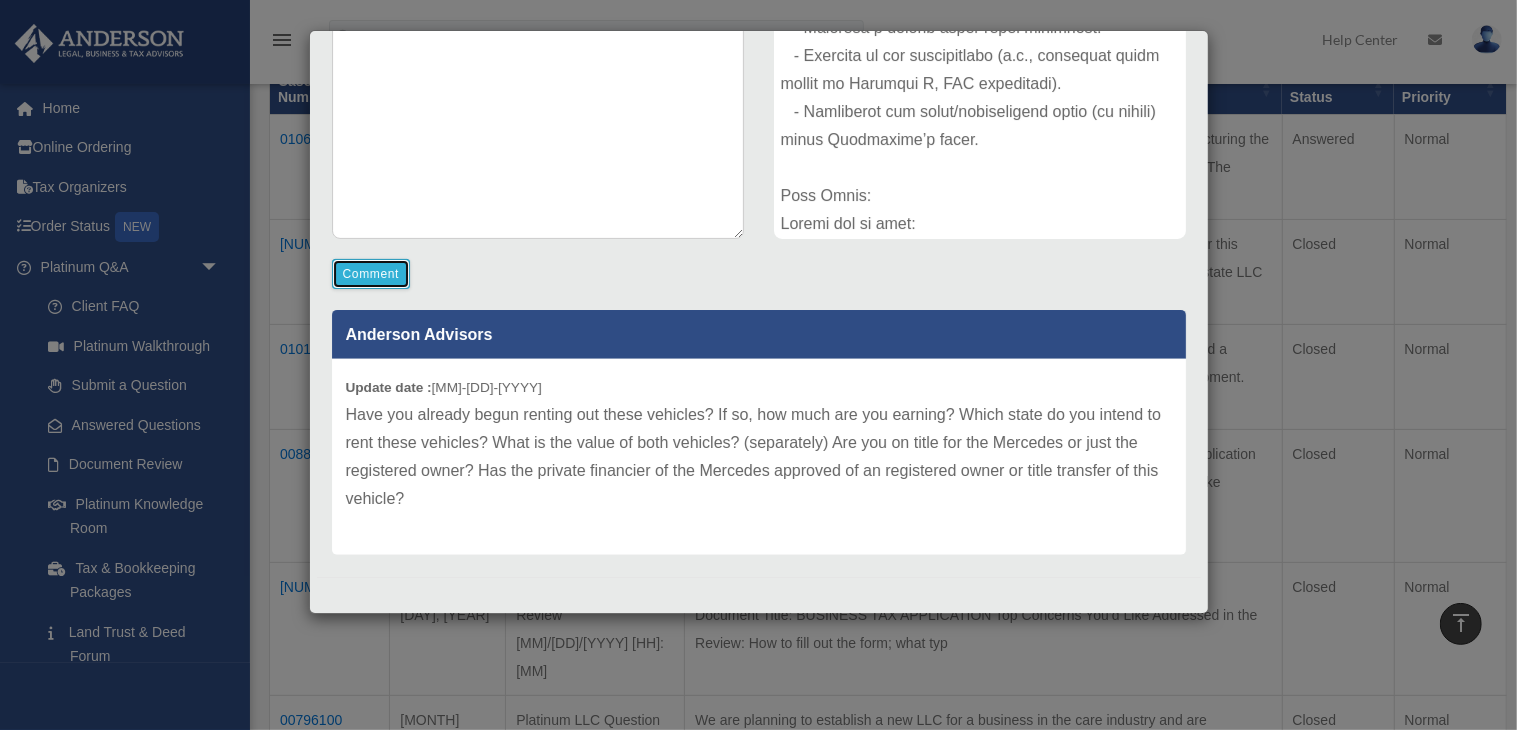 click on "Comment" at bounding box center (371, 274) 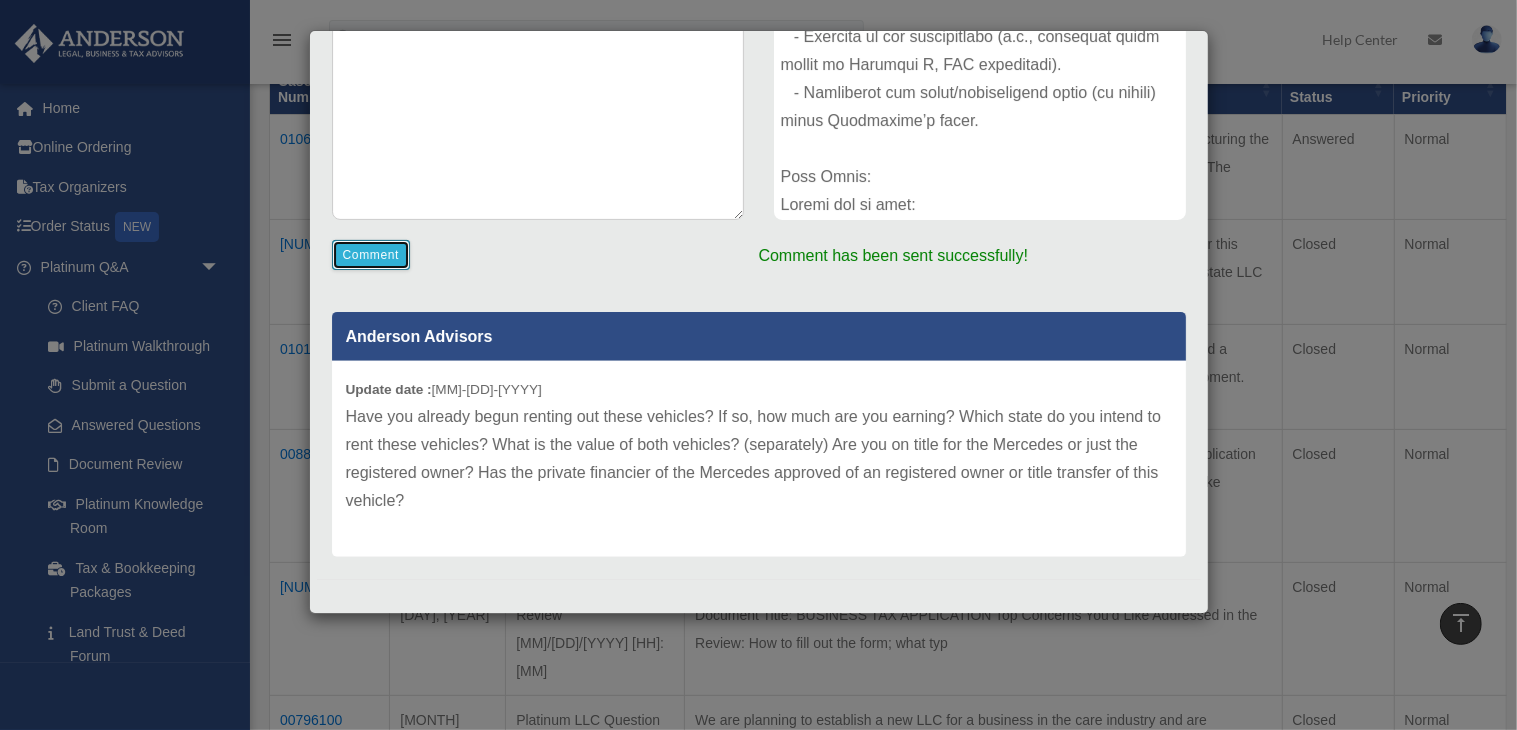 scroll, scrollTop: 402, scrollLeft: 0, axis: vertical 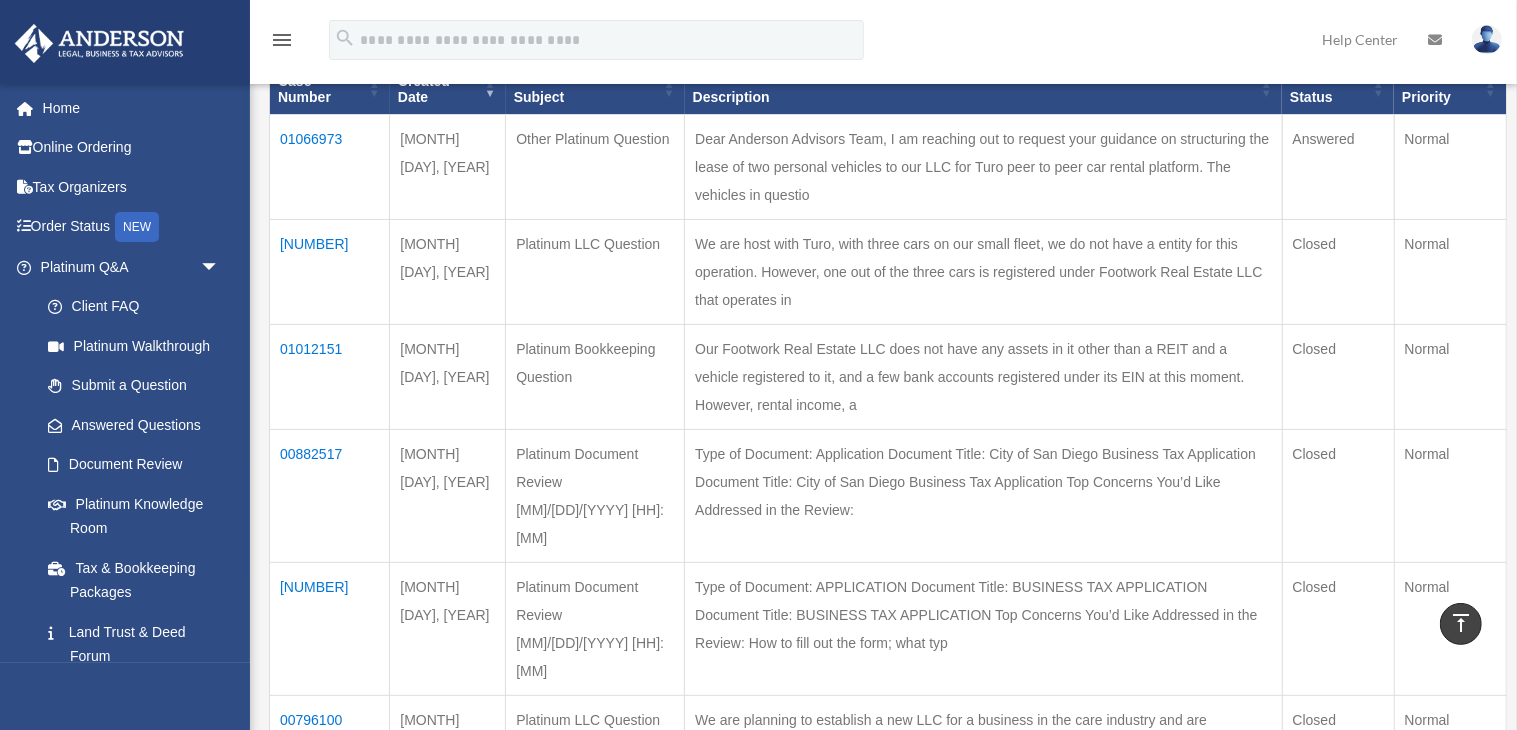 click on "01066973" at bounding box center [330, 167] 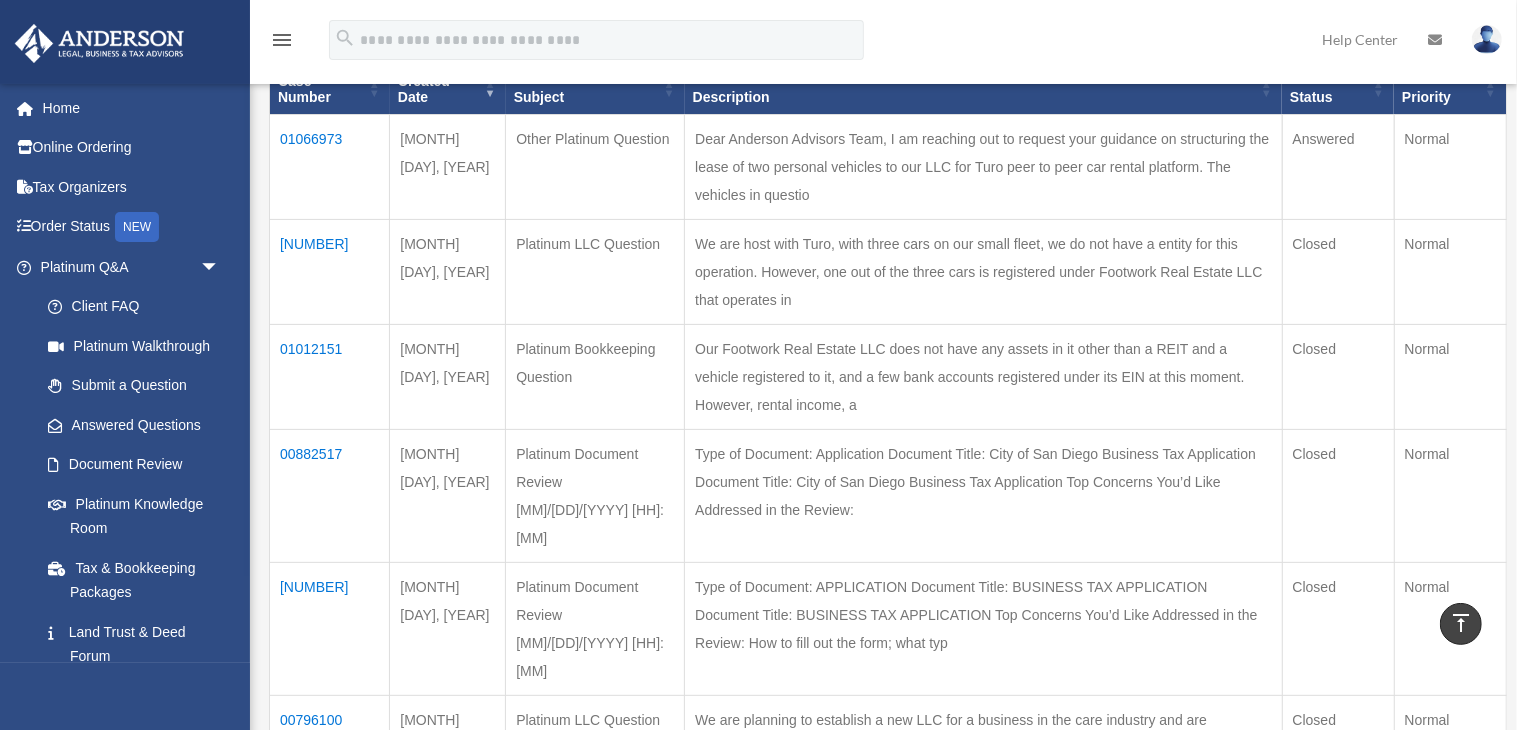 click on "01066973" at bounding box center [330, 167] 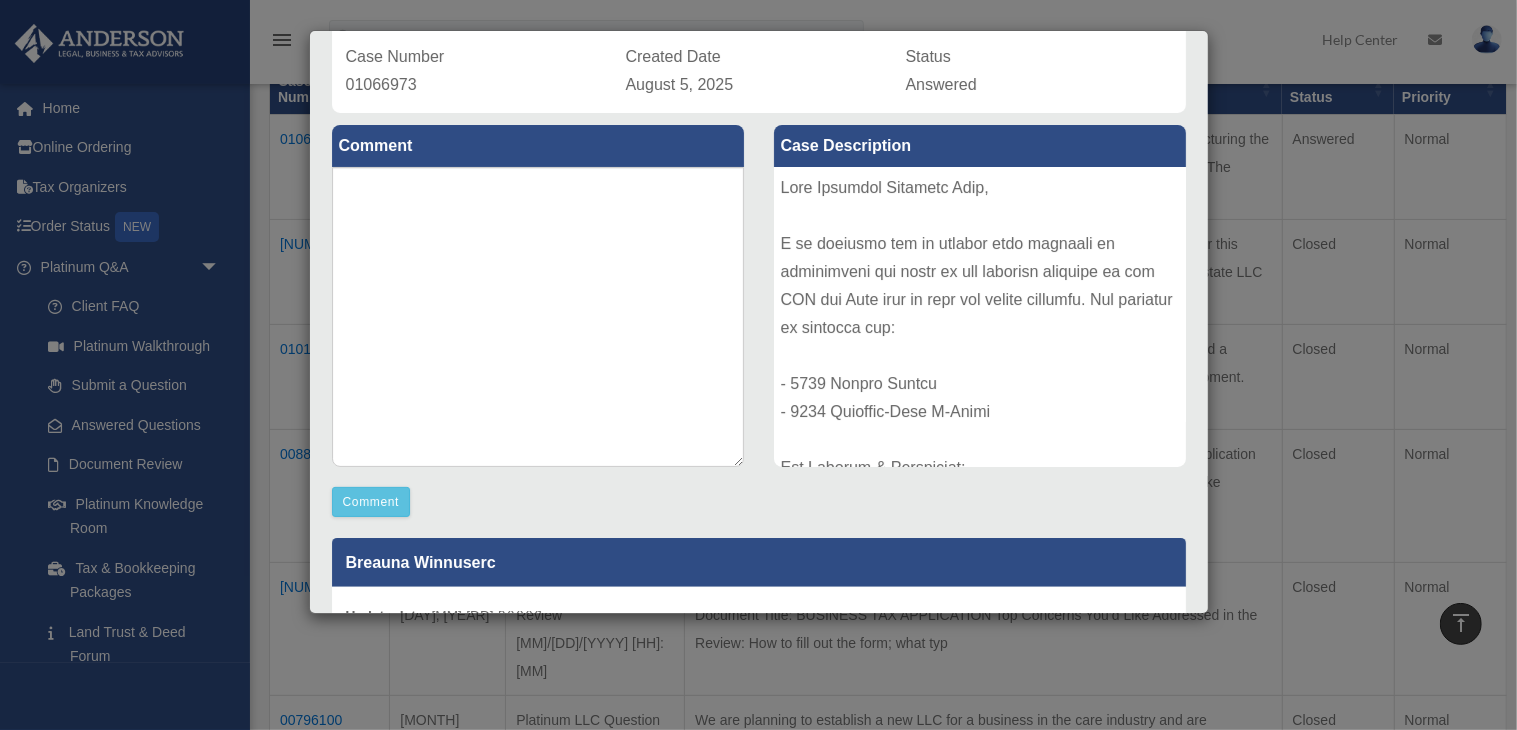 scroll, scrollTop: 522, scrollLeft: 0, axis: vertical 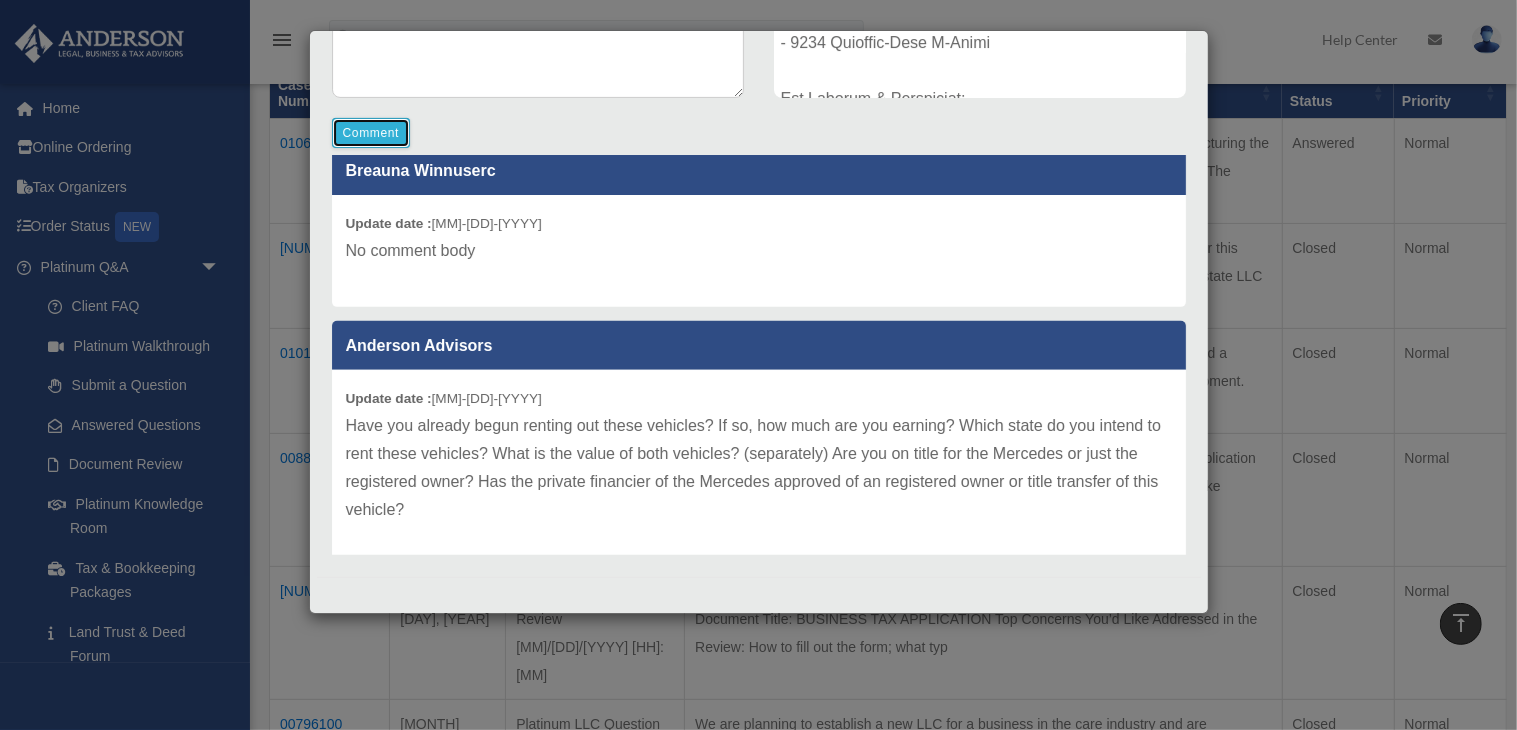 click on "Comment" at bounding box center (371, 133) 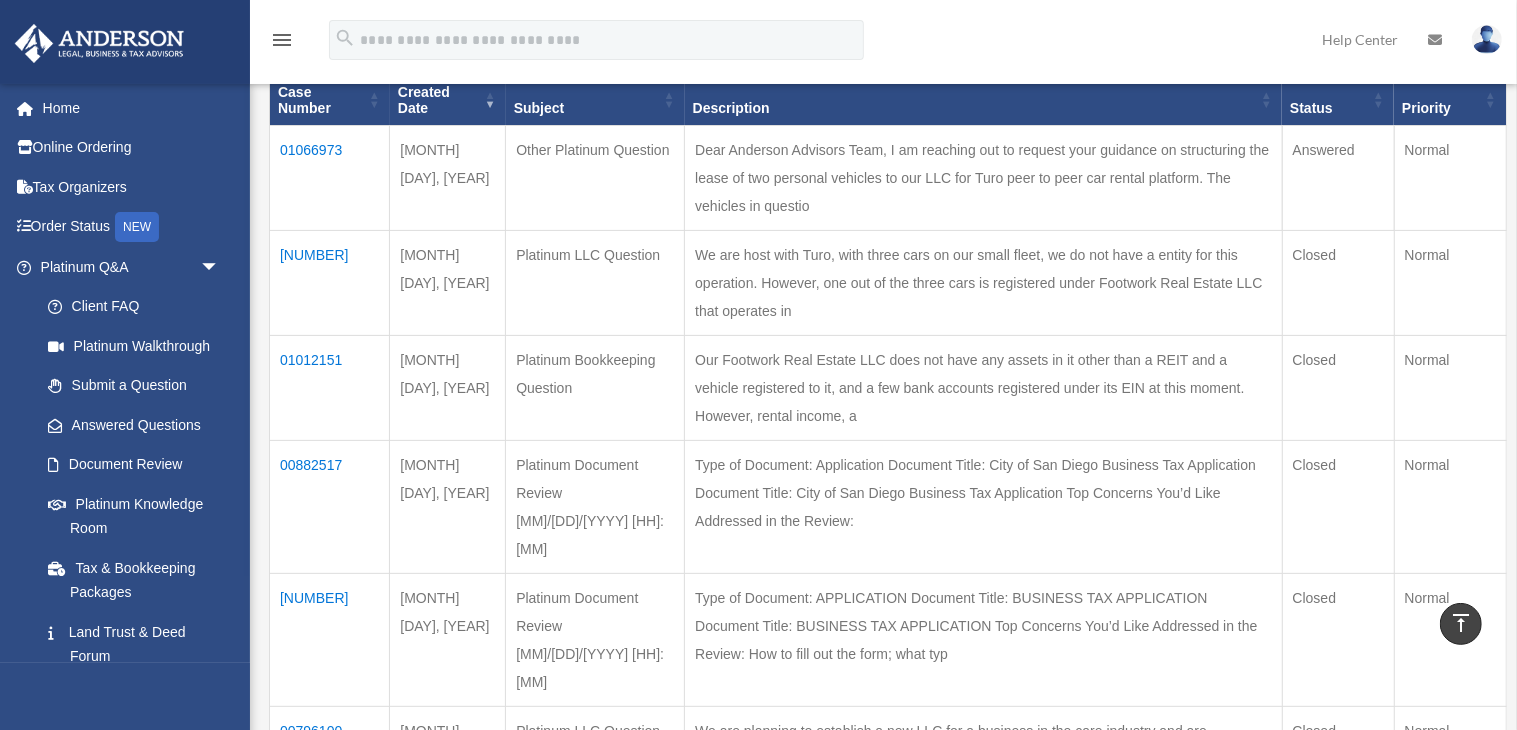 scroll, scrollTop: 294, scrollLeft: 0, axis: vertical 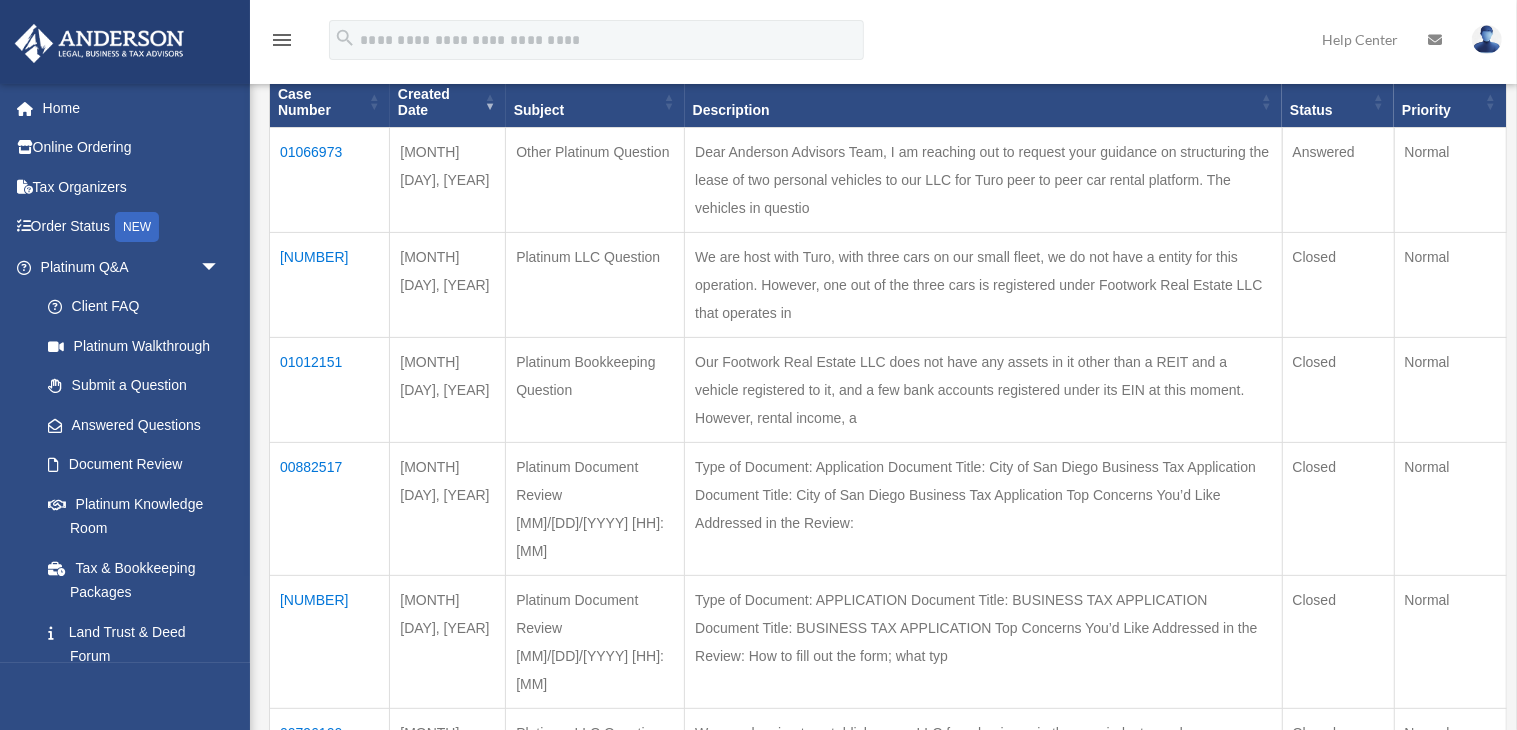 click on "01066973" at bounding box center (330, 180) 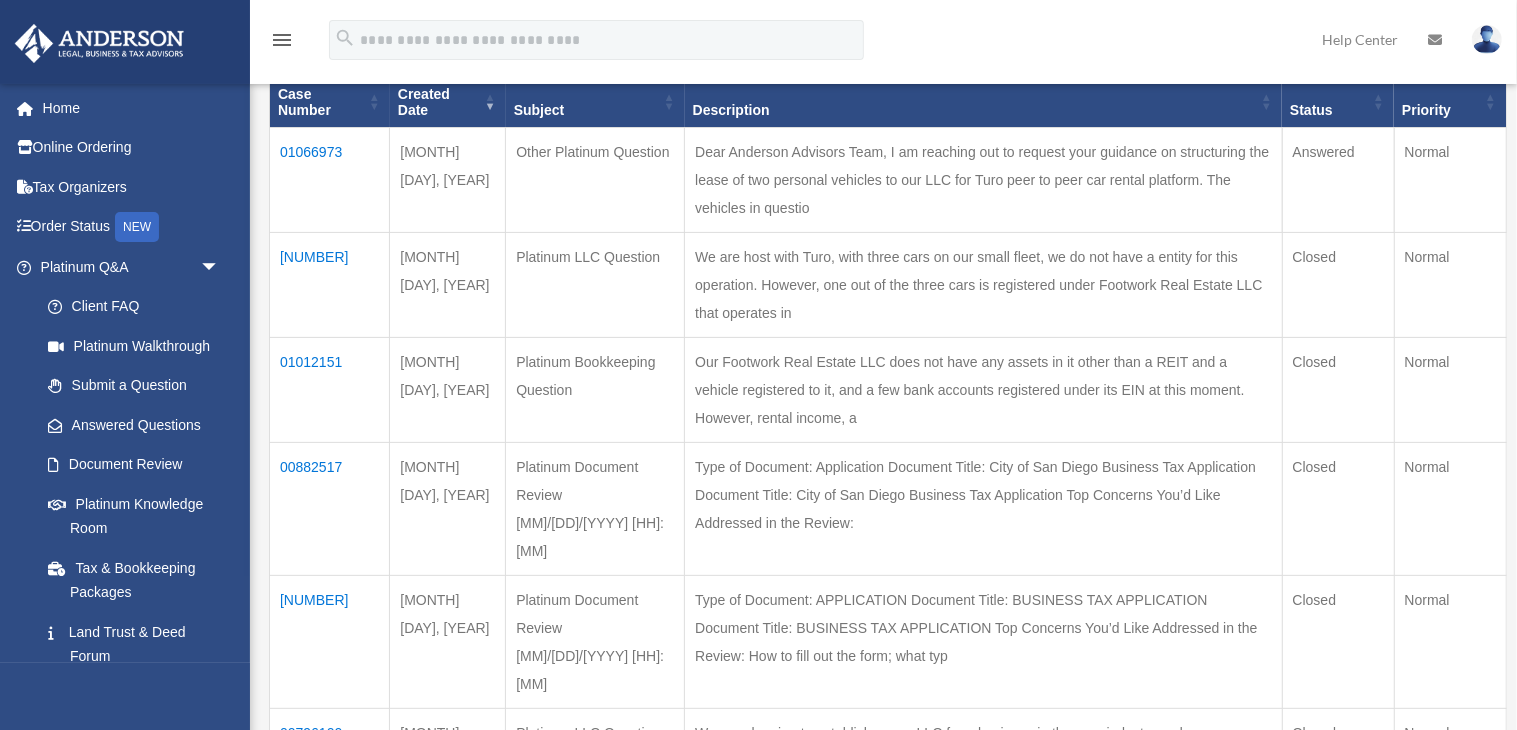 click on "01066973" at bounding box center [330, 180] 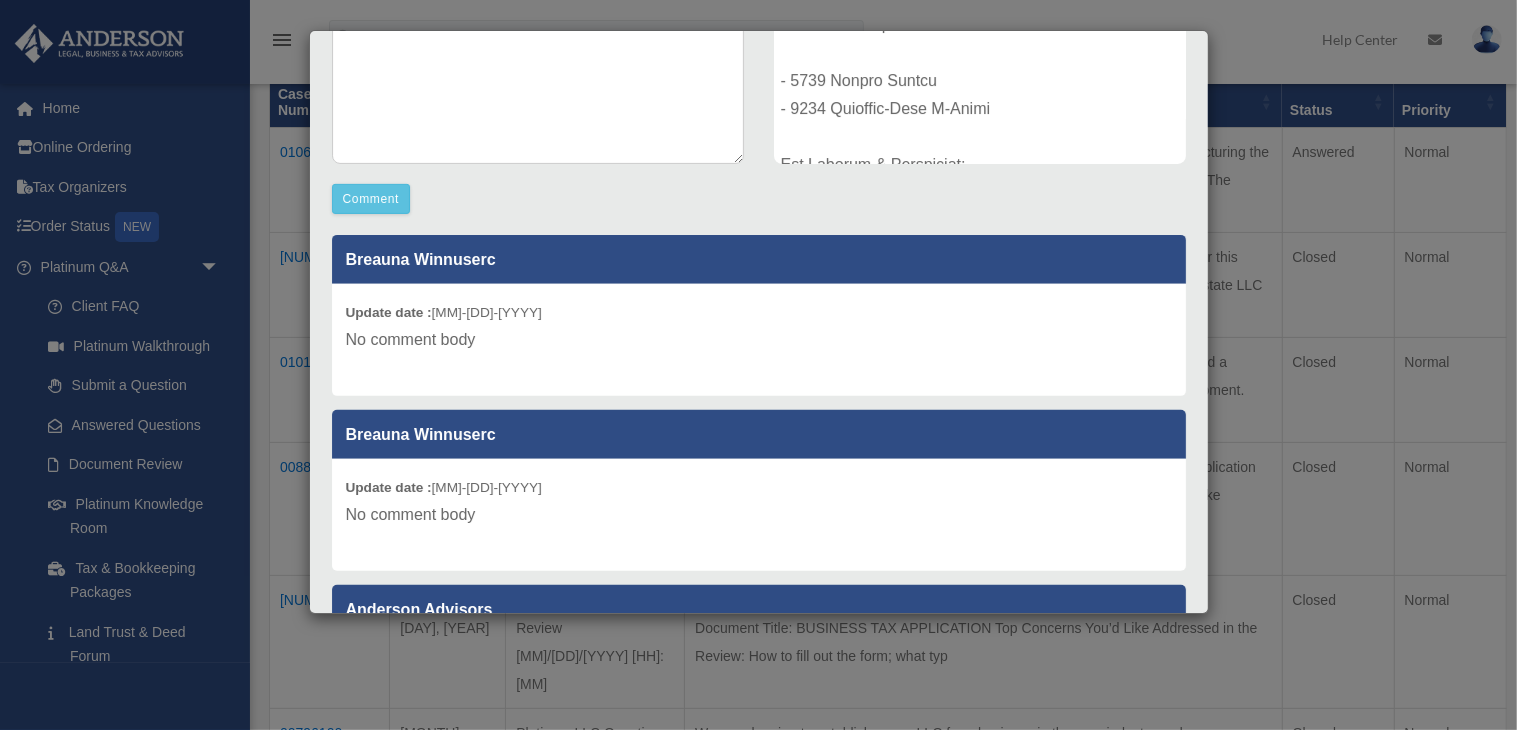scroll, scrollTop: 522, scrollLeft: 0, axis: vertical 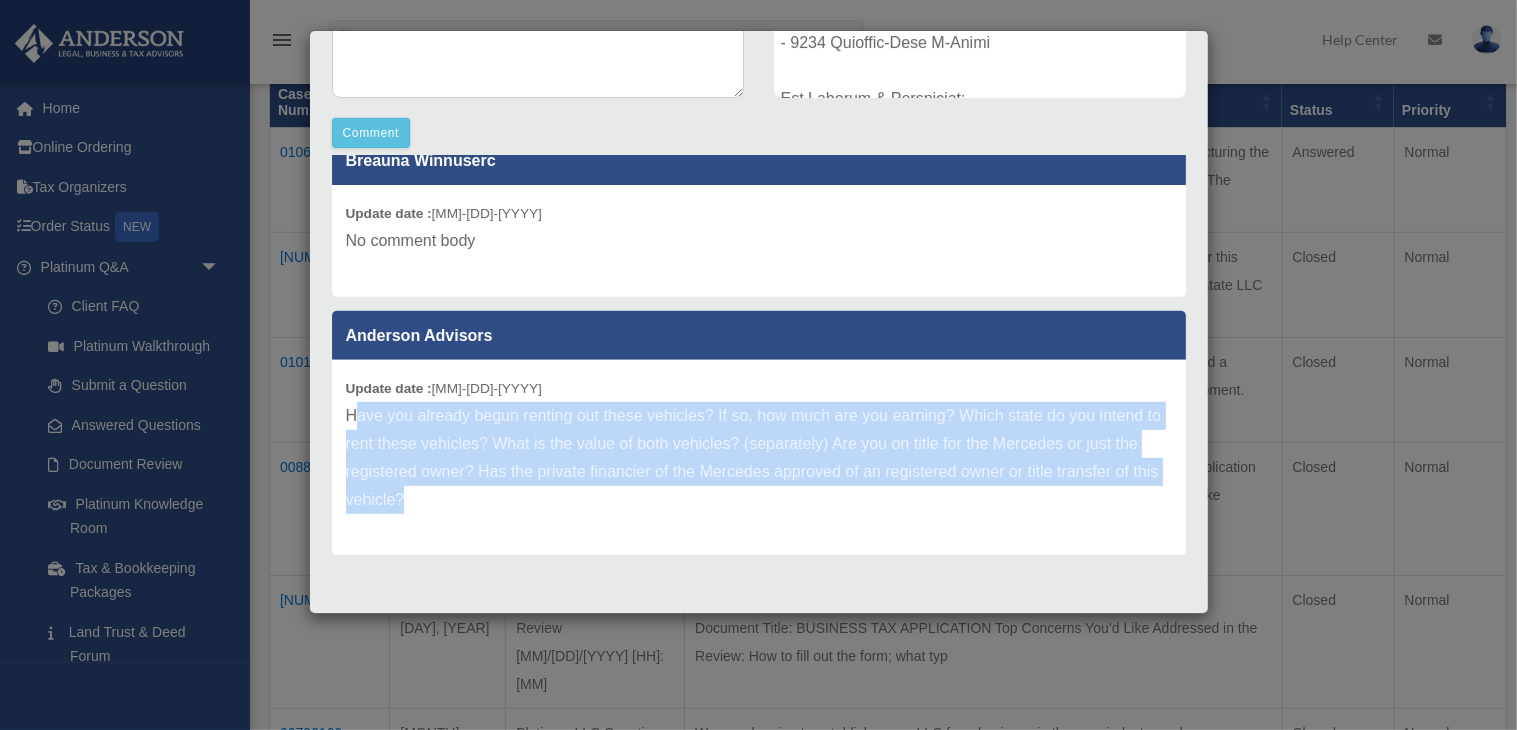 drag, startPoint x: 354, startPoint y: 407, endPoint x: 367, endPoint y: 459, distance: 53.600372 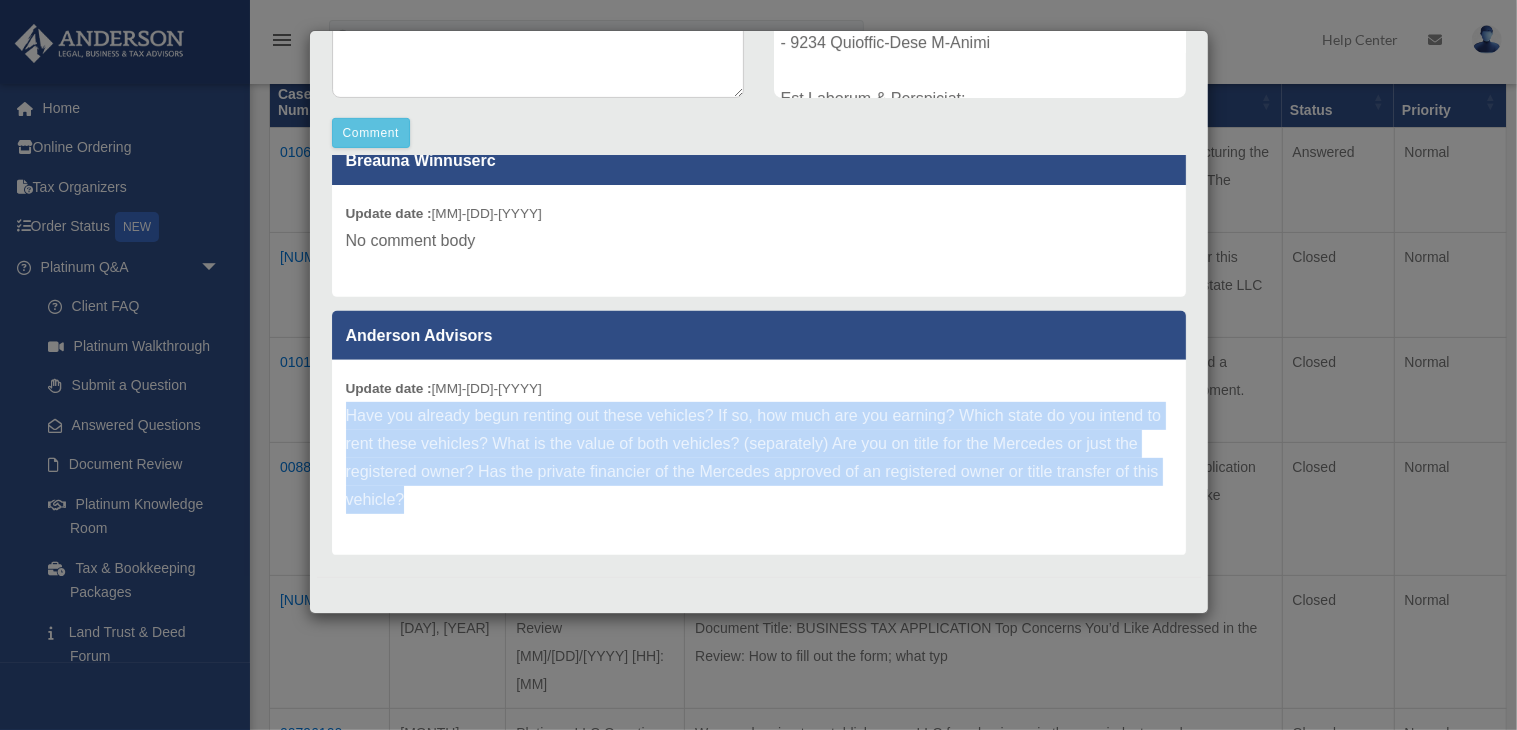 drag, startPoint x: 347, startPoint y: 413, endPoint x: 421, endPoint y: 492, distance: 108.245094 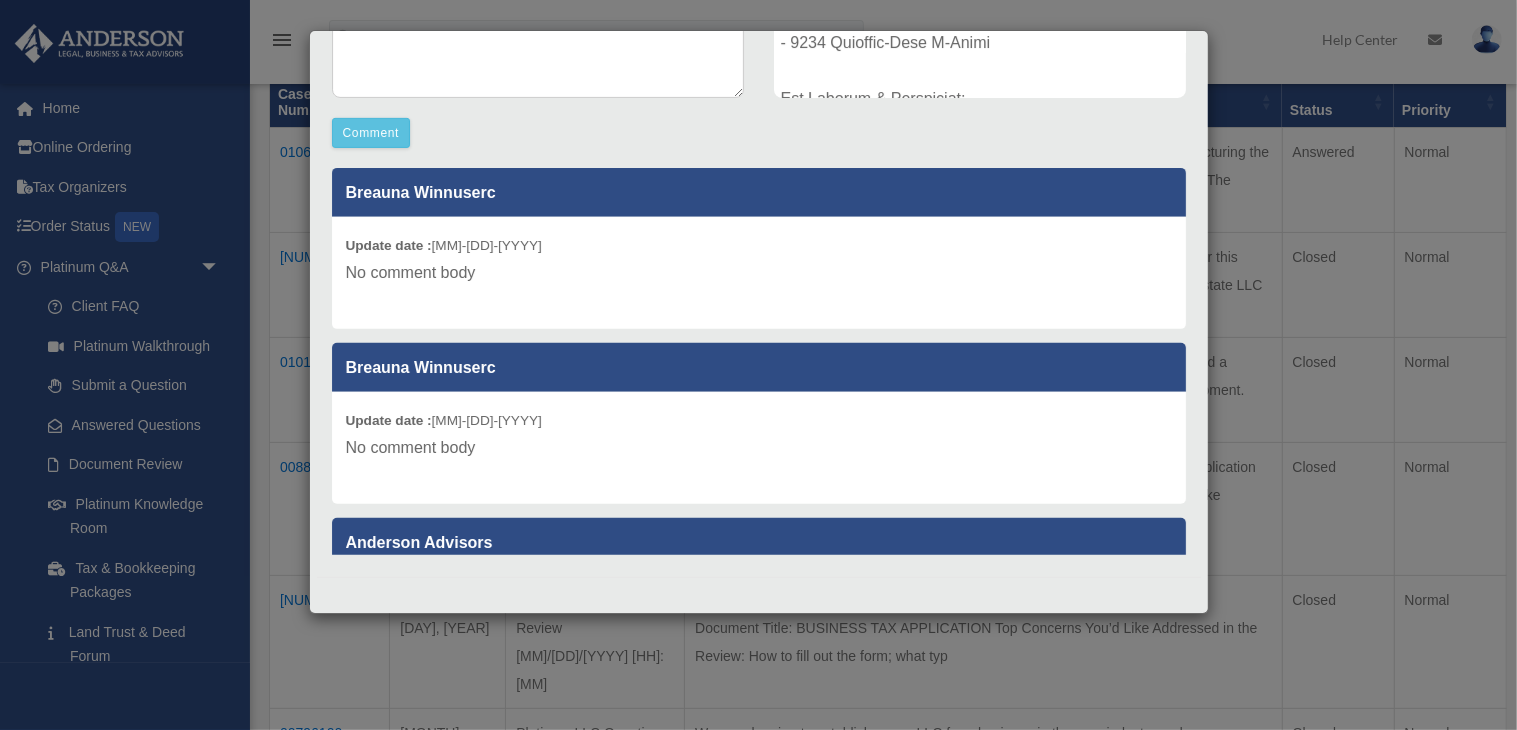 scroll, scrollTop: 0, scrollLeft: 0, axis: both 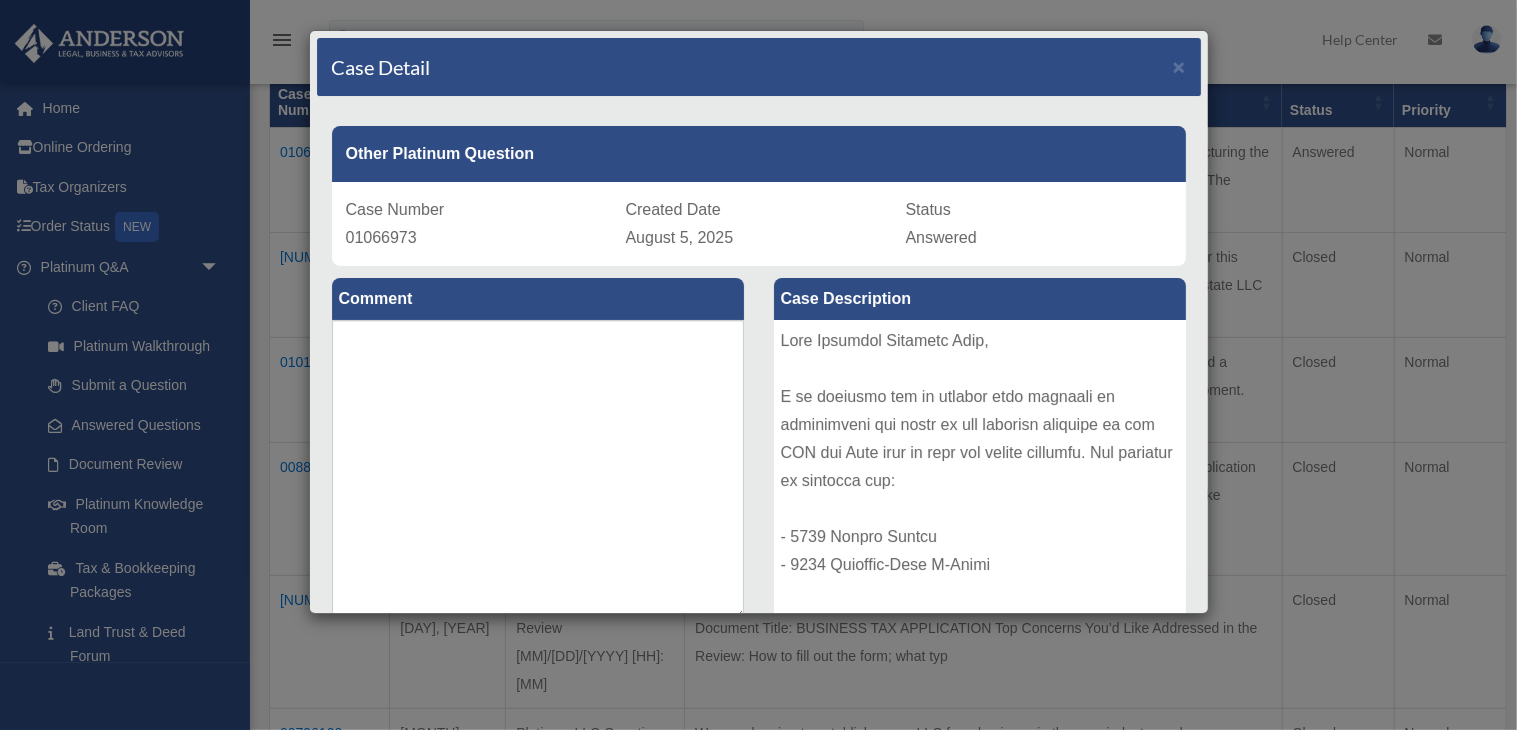 drag, startPoint x: 405, startPoint y: 220, endPoint x: 402, endPoint y: 243, distance: 23.194826 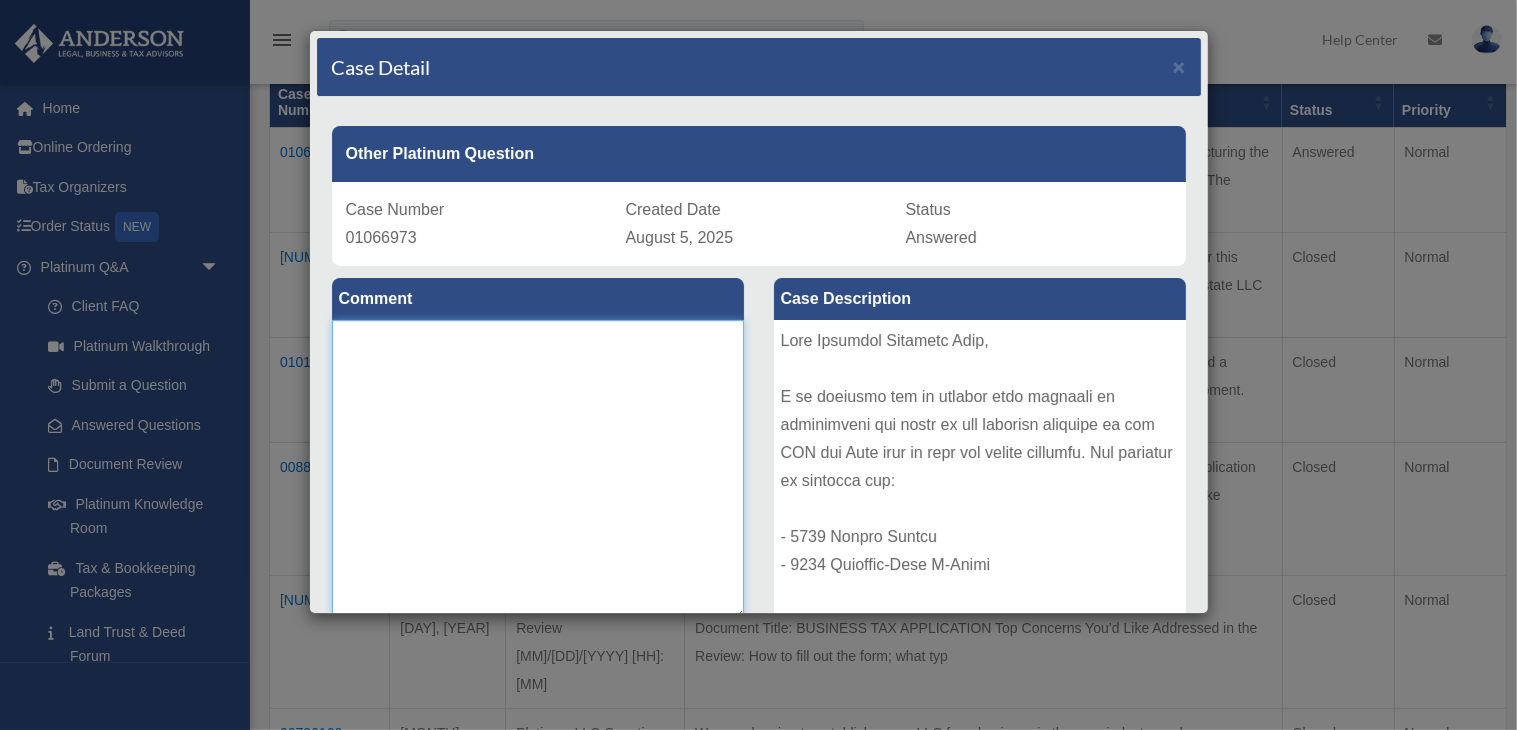 click at bounding box center (538, 470) 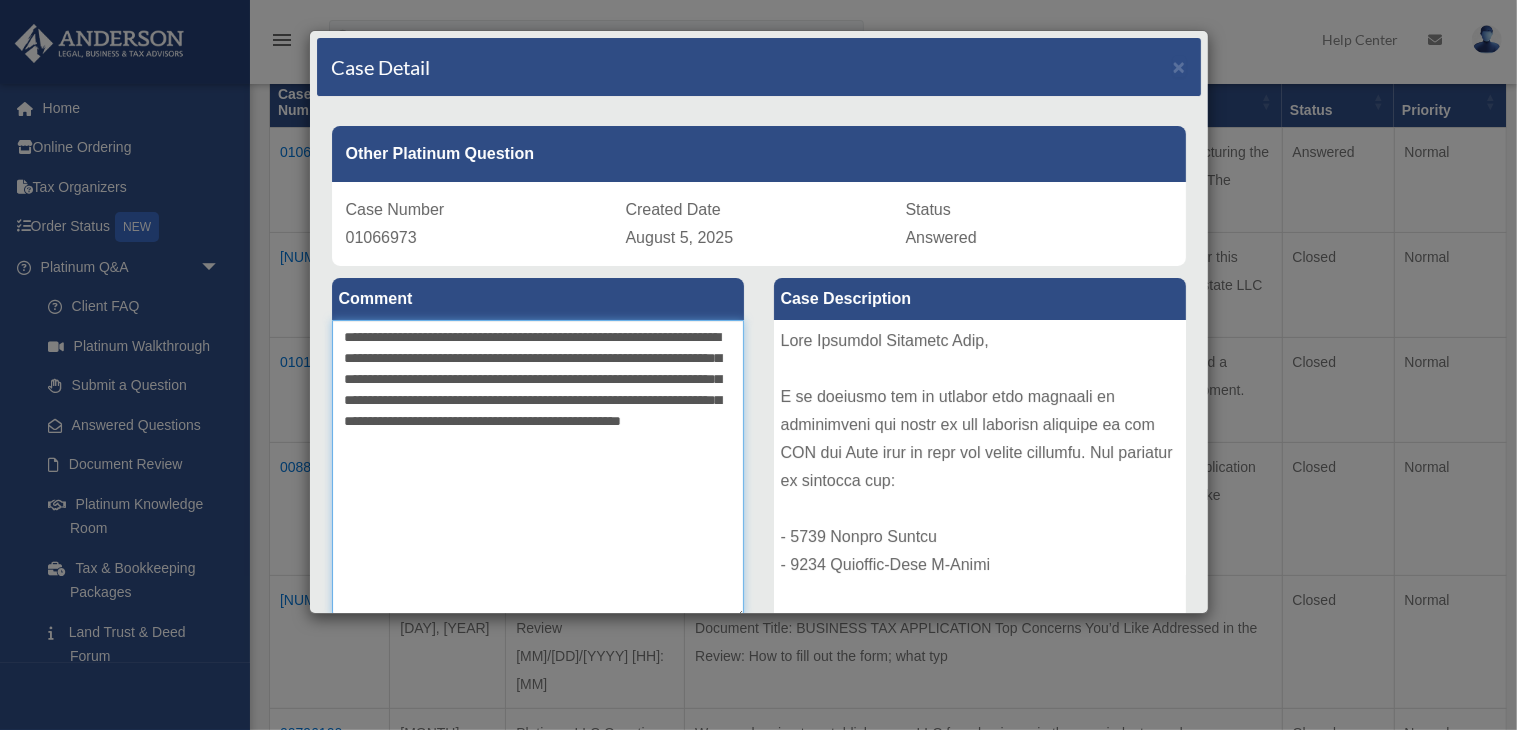 click on "**********" at bounding box center [538, 470] 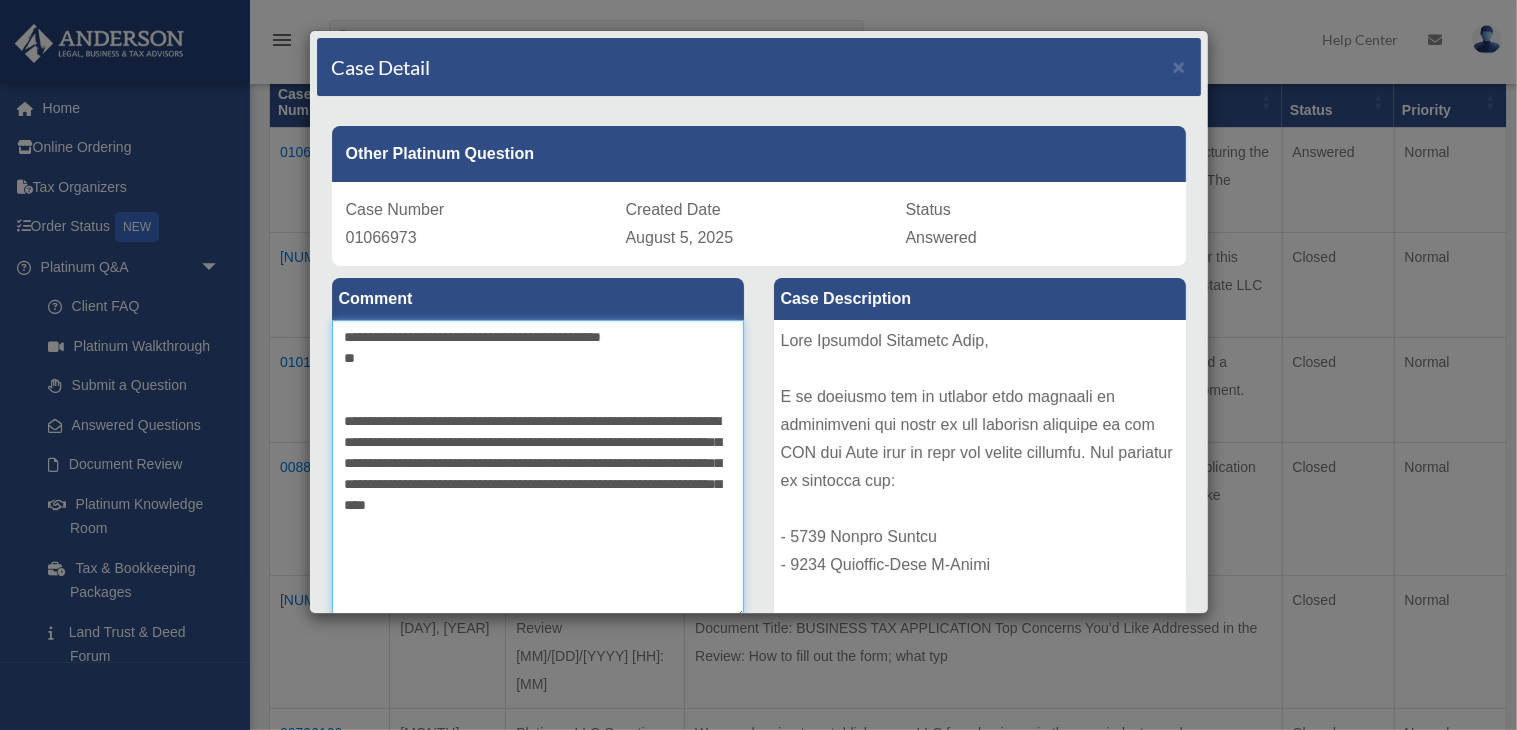 click on "**********" at bounding box center [538, 470] 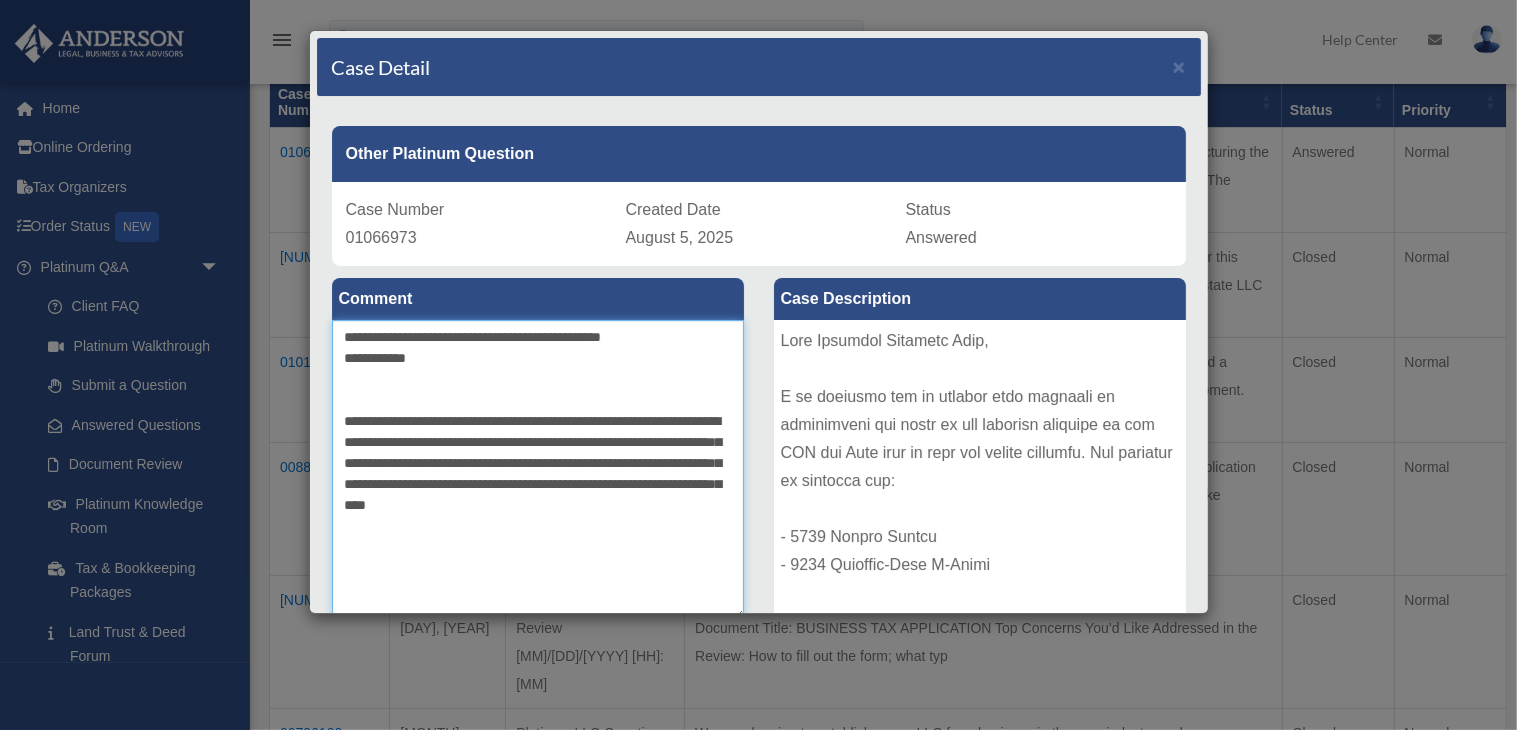 click on "**********" at bounding box center (538, 470) 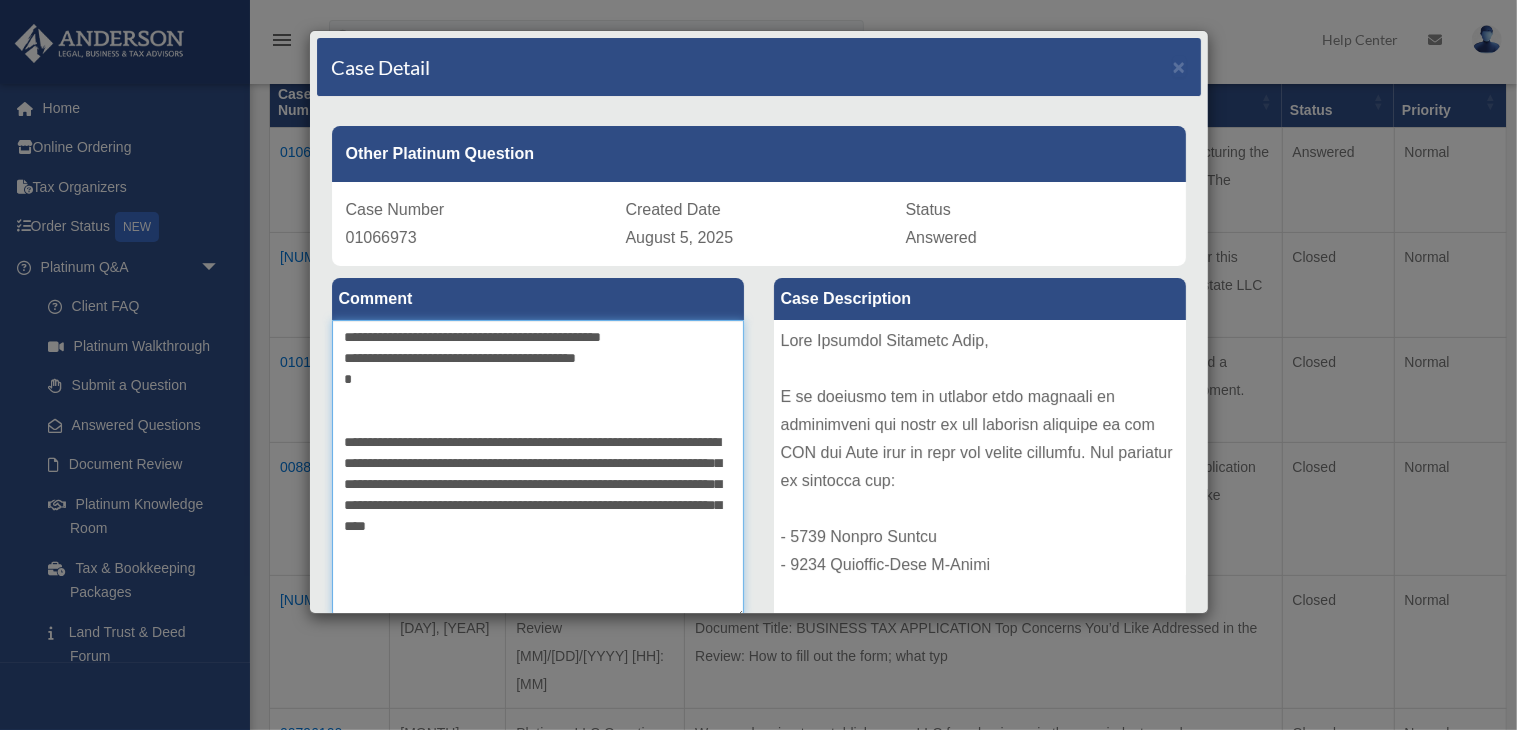 drag, startPoint x: 345, startPoint y: 444, endPoint x: 406, endPoint y: 444, distance: 61 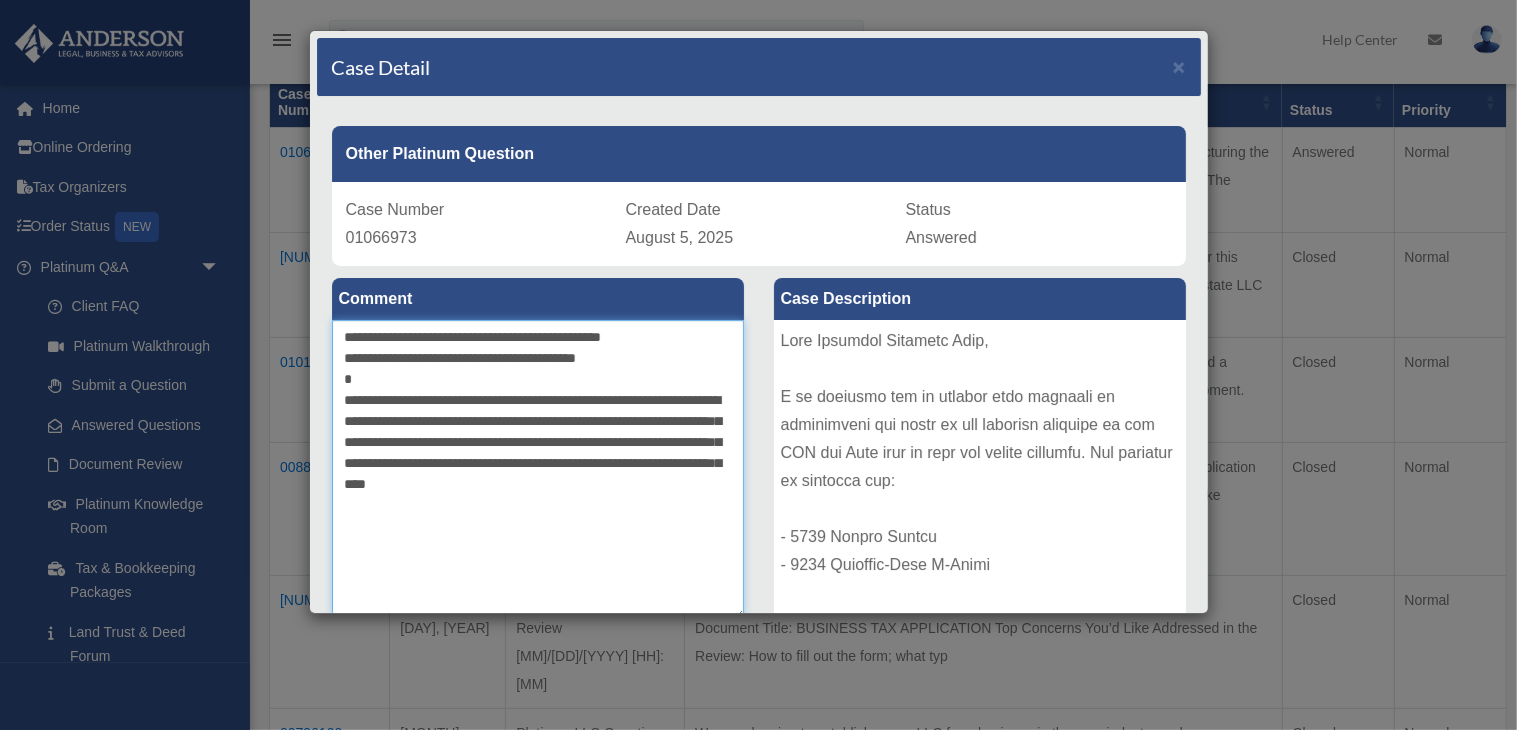 click on "**********" at bounding box center (538, 470) 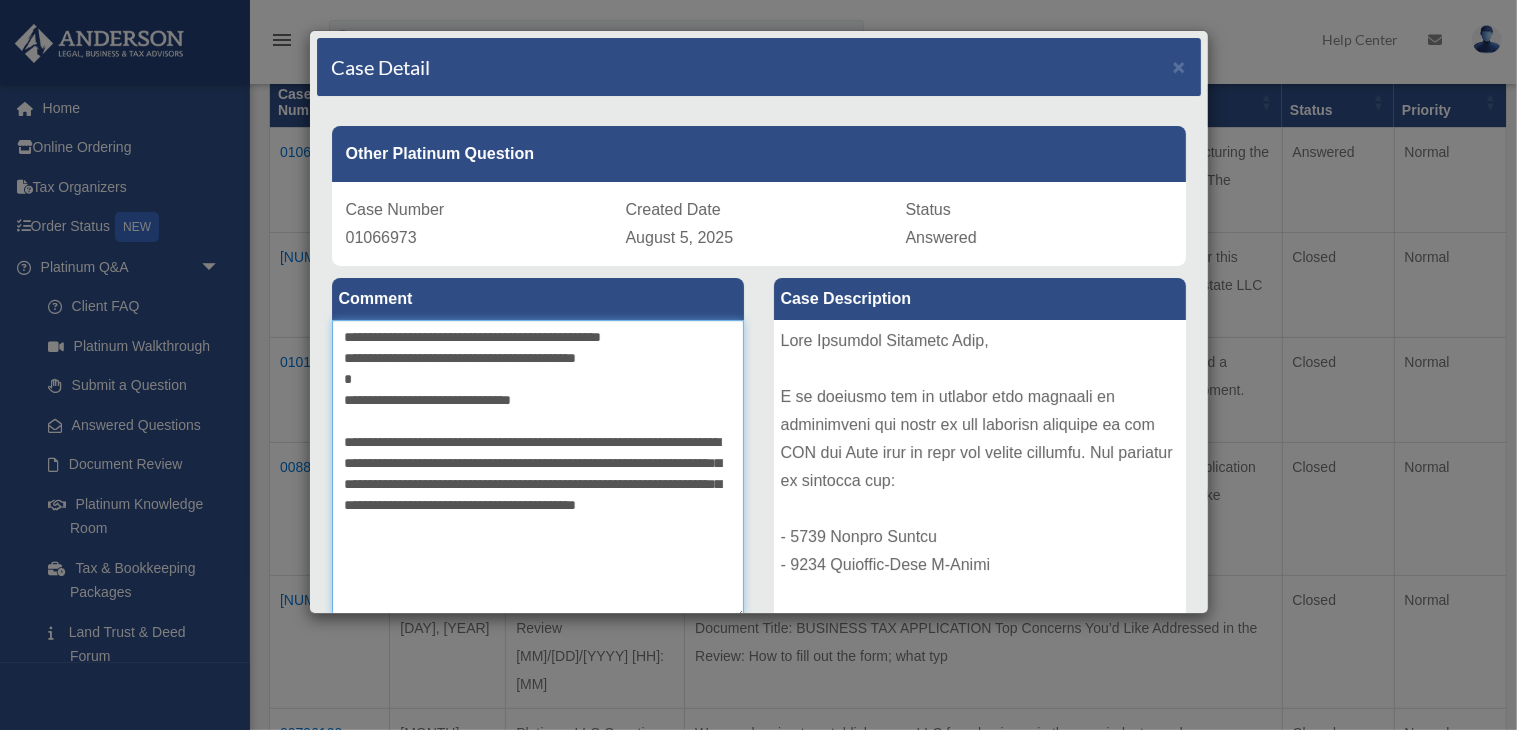 click on "**********" at bounding box center (538, 470) 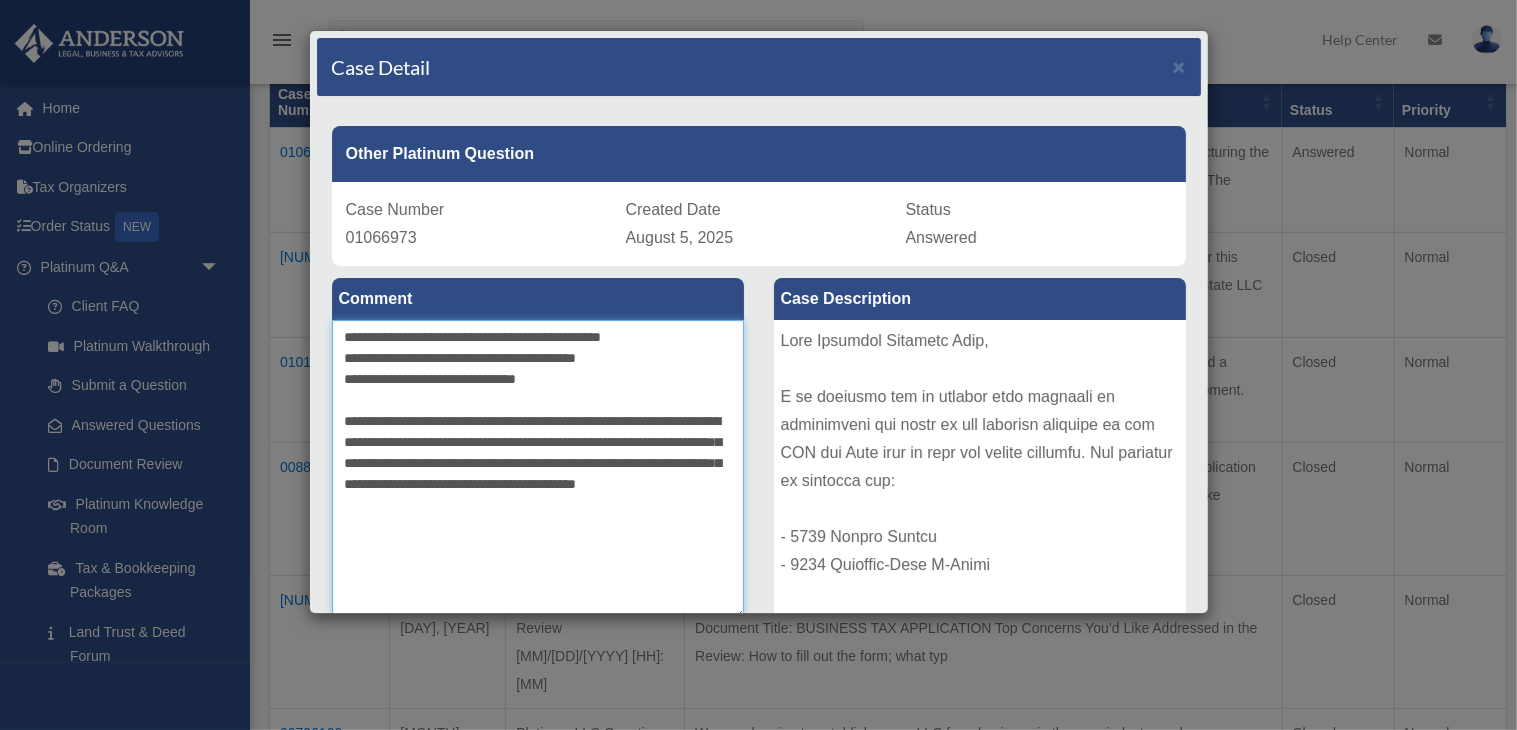 drag, startPoint x: 566, startPoint y: 378, endPoint x: 631, endPoint y: 382, distance: 65.12296 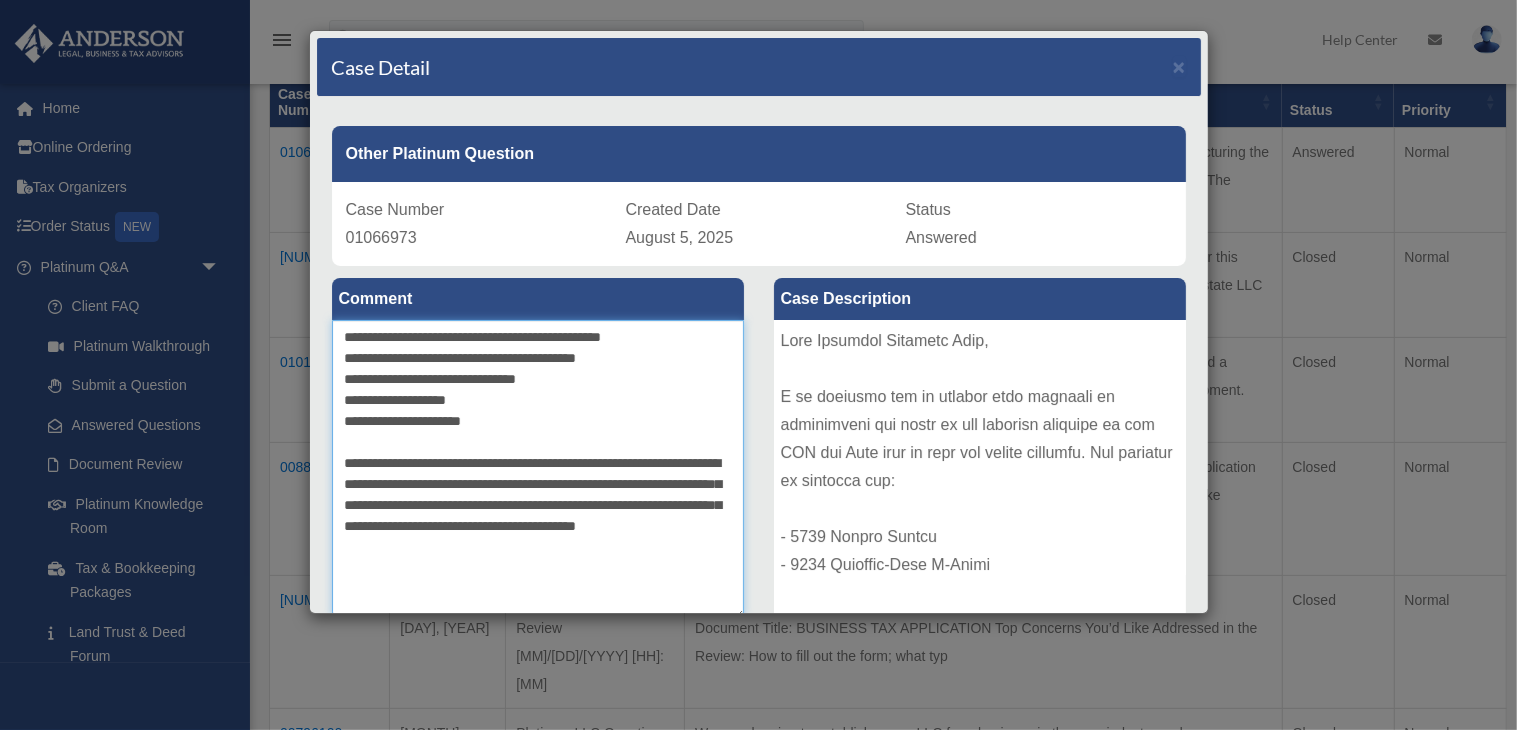 click on "**********" at bounding box center (538, 470) 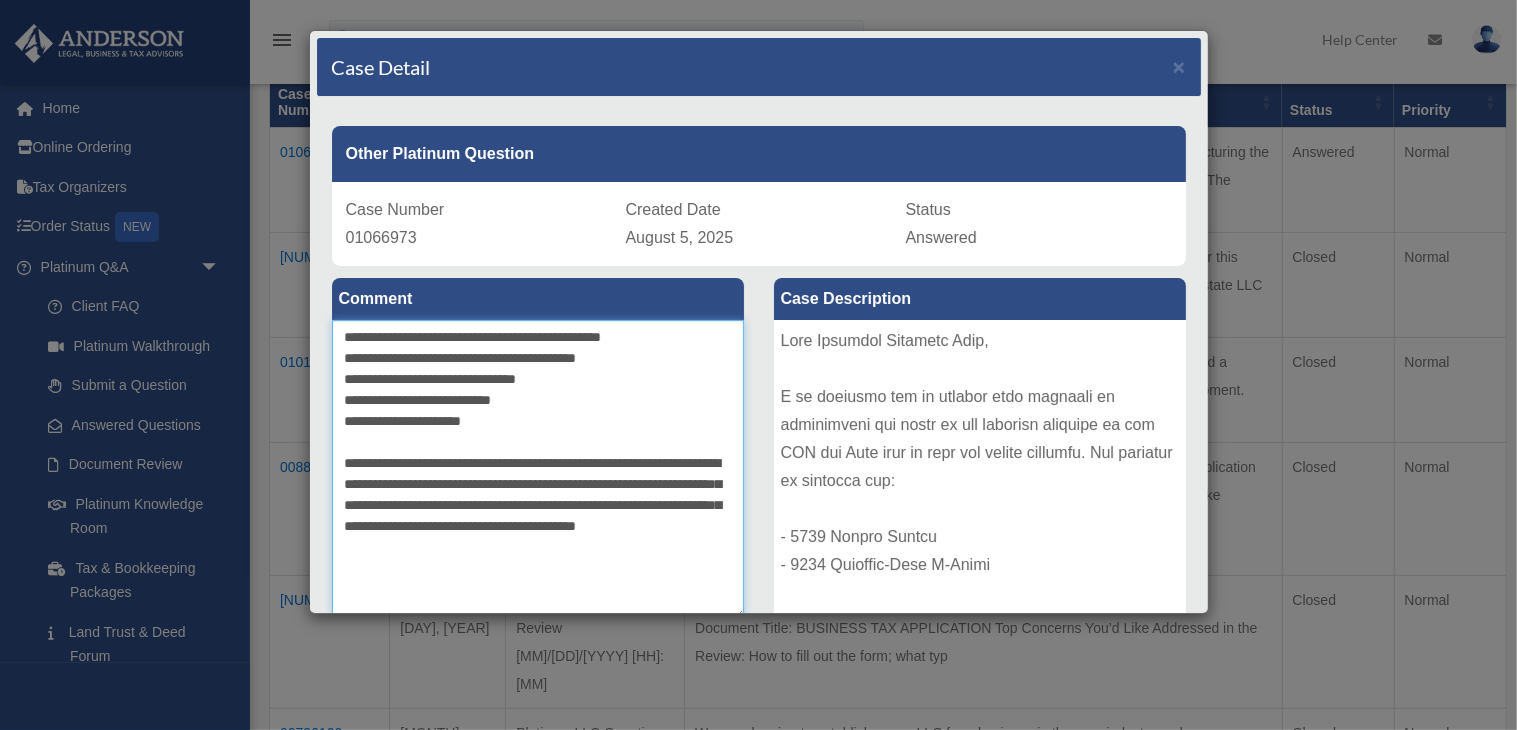 click on "**********" at bounding box center [538, 470] 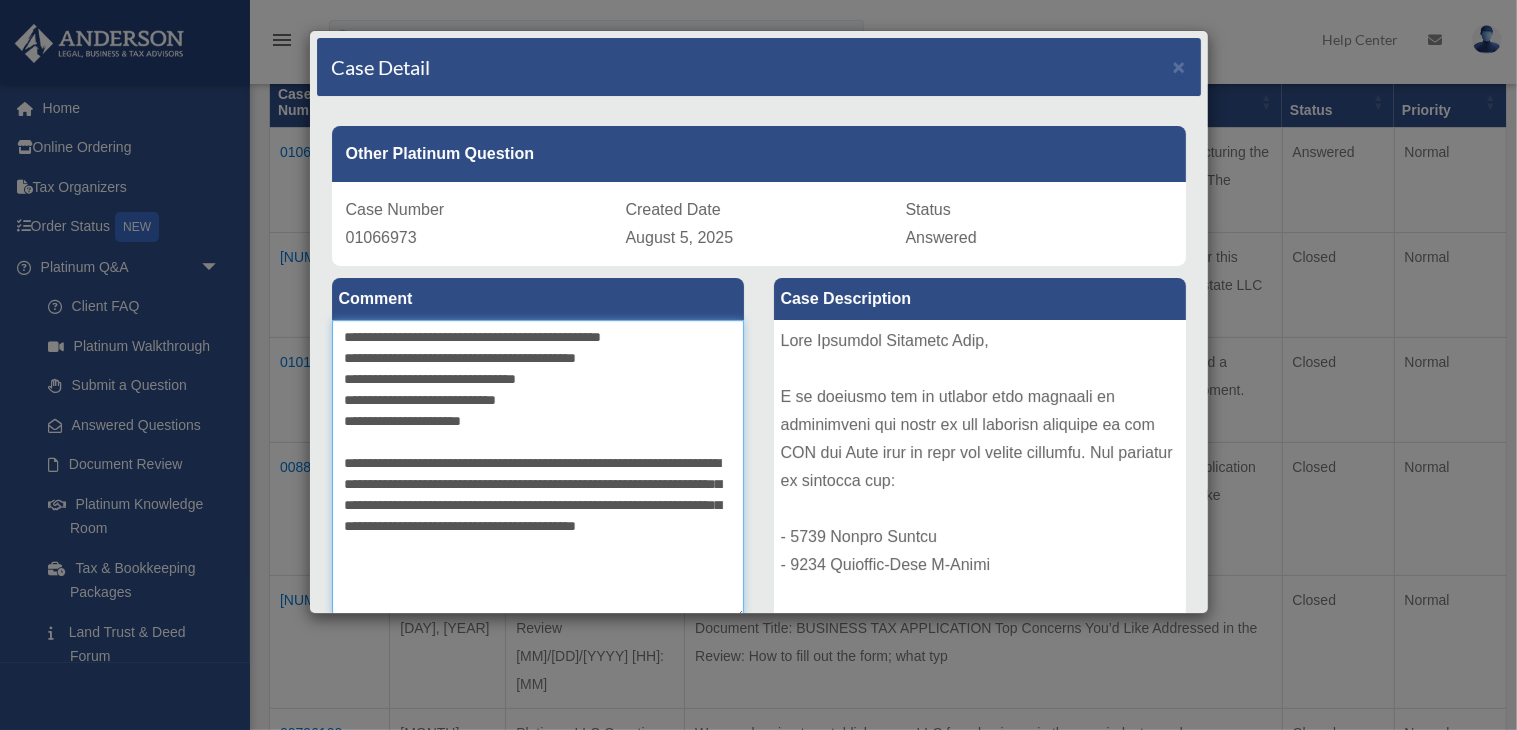 click on "**********" at bounding box center (538, 470) 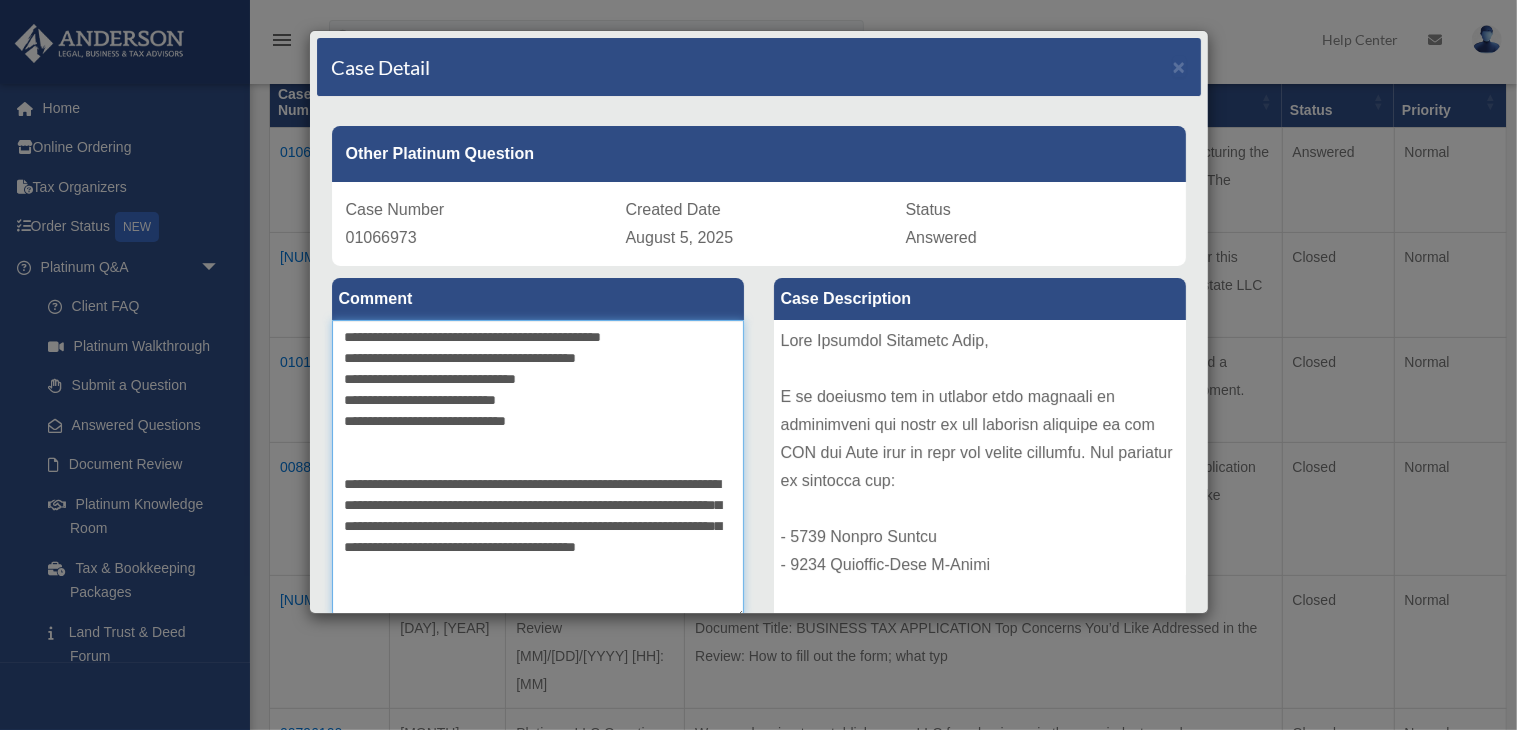 click on "**********" at bounding box center (538, 470) 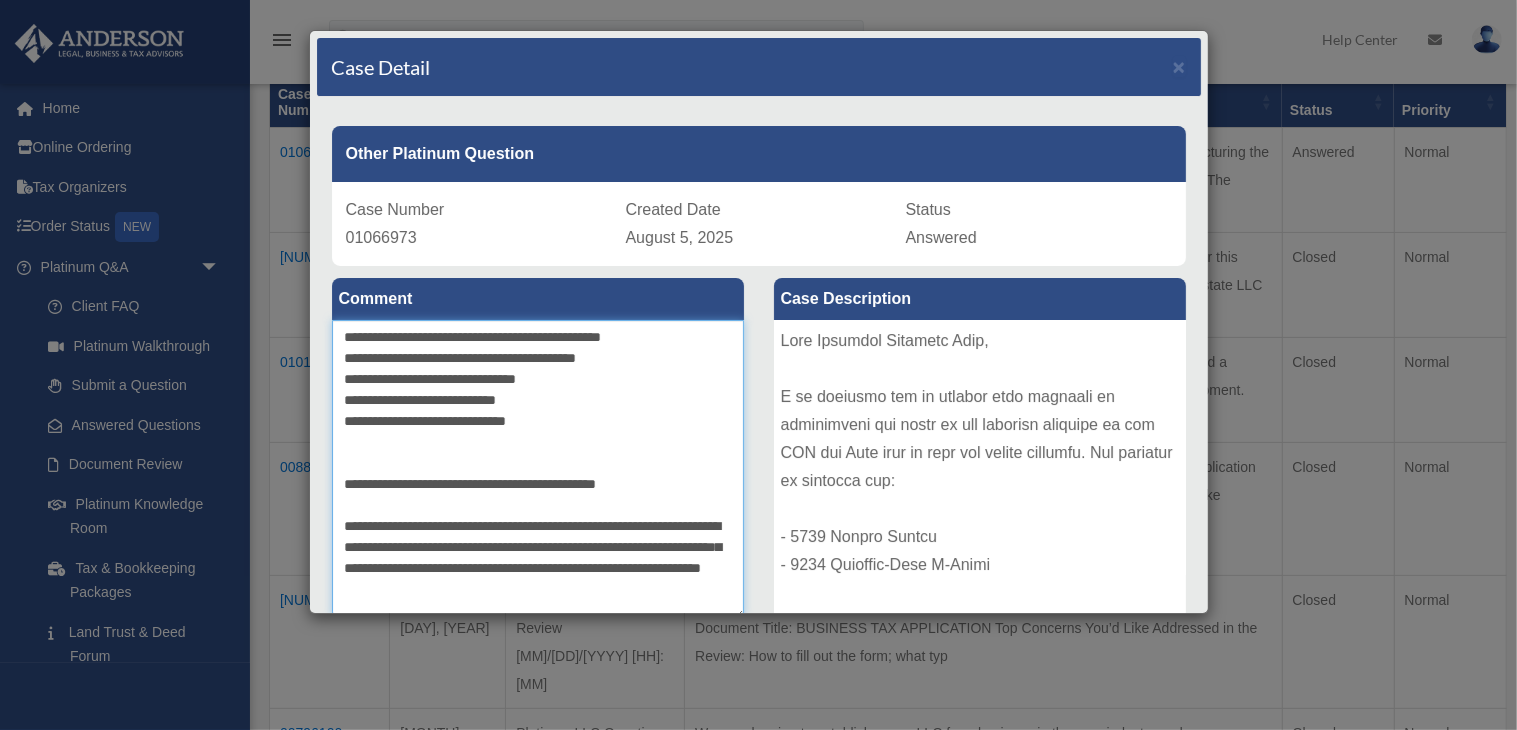 click on "**********" at bounding box center [538, 470] 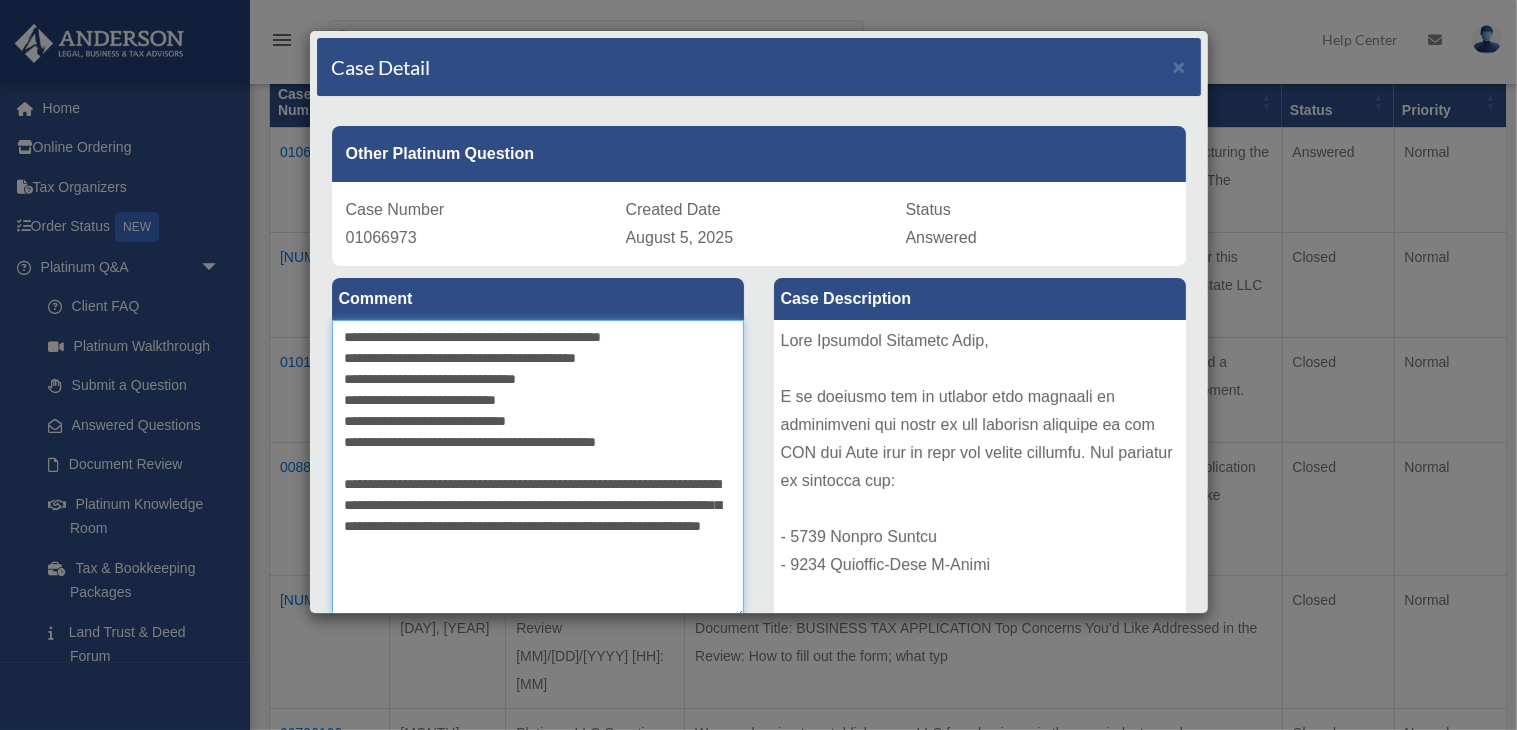 drag, startPoint x: 348, startPoint y: 402, endPoint x: 368, endPoint y: 402, distance: 20 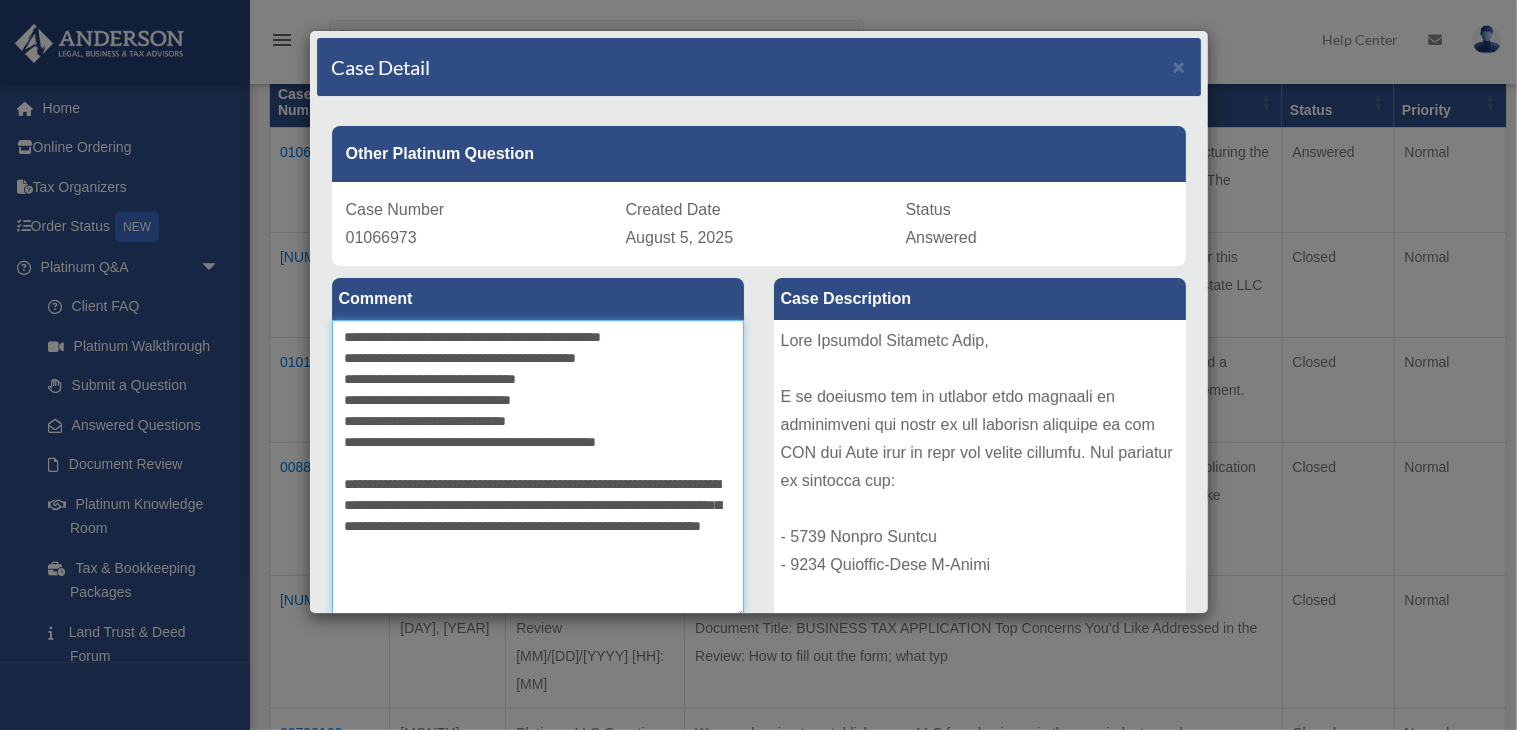 click on "**********" at bounding box center [538, 470] 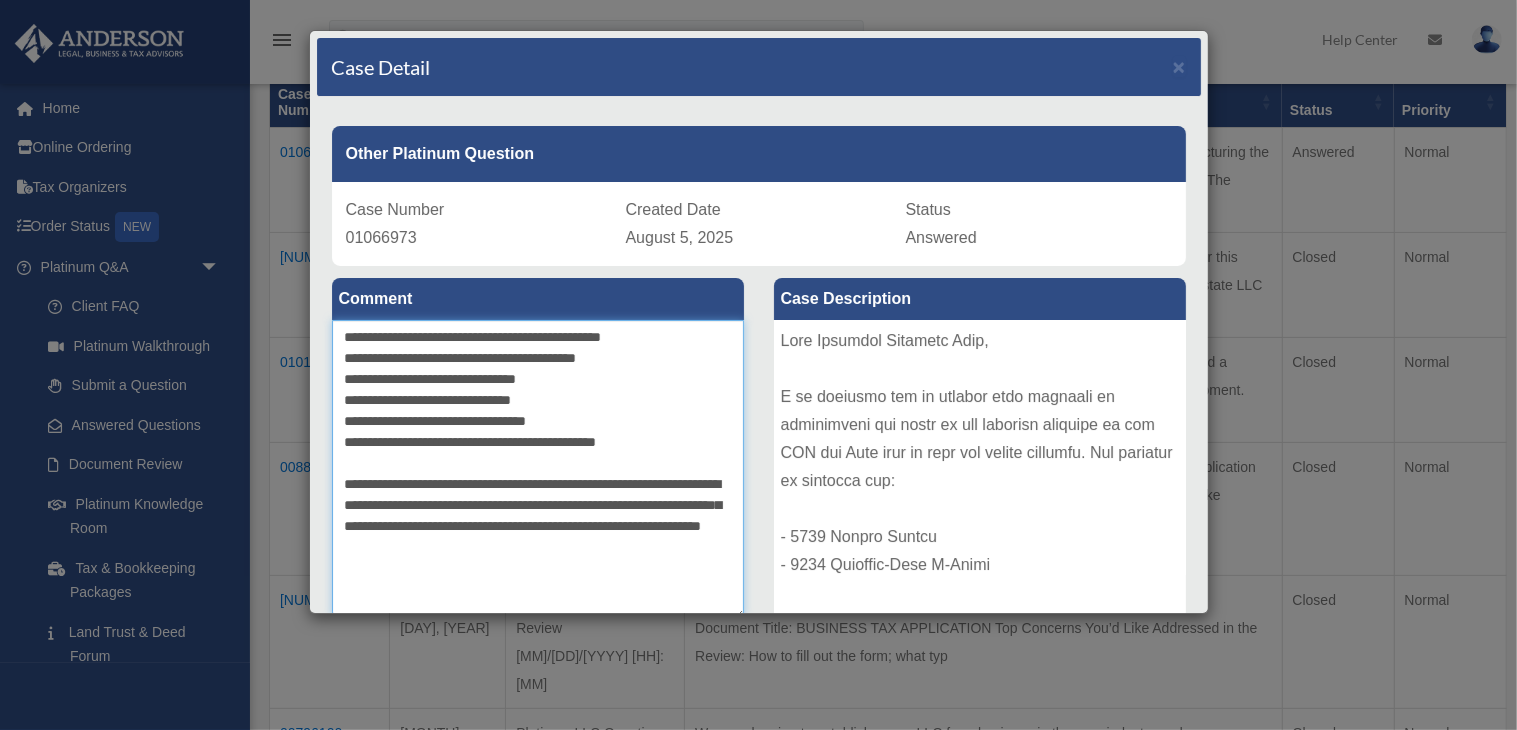 click on "**********" at bounding box center [538, 470] 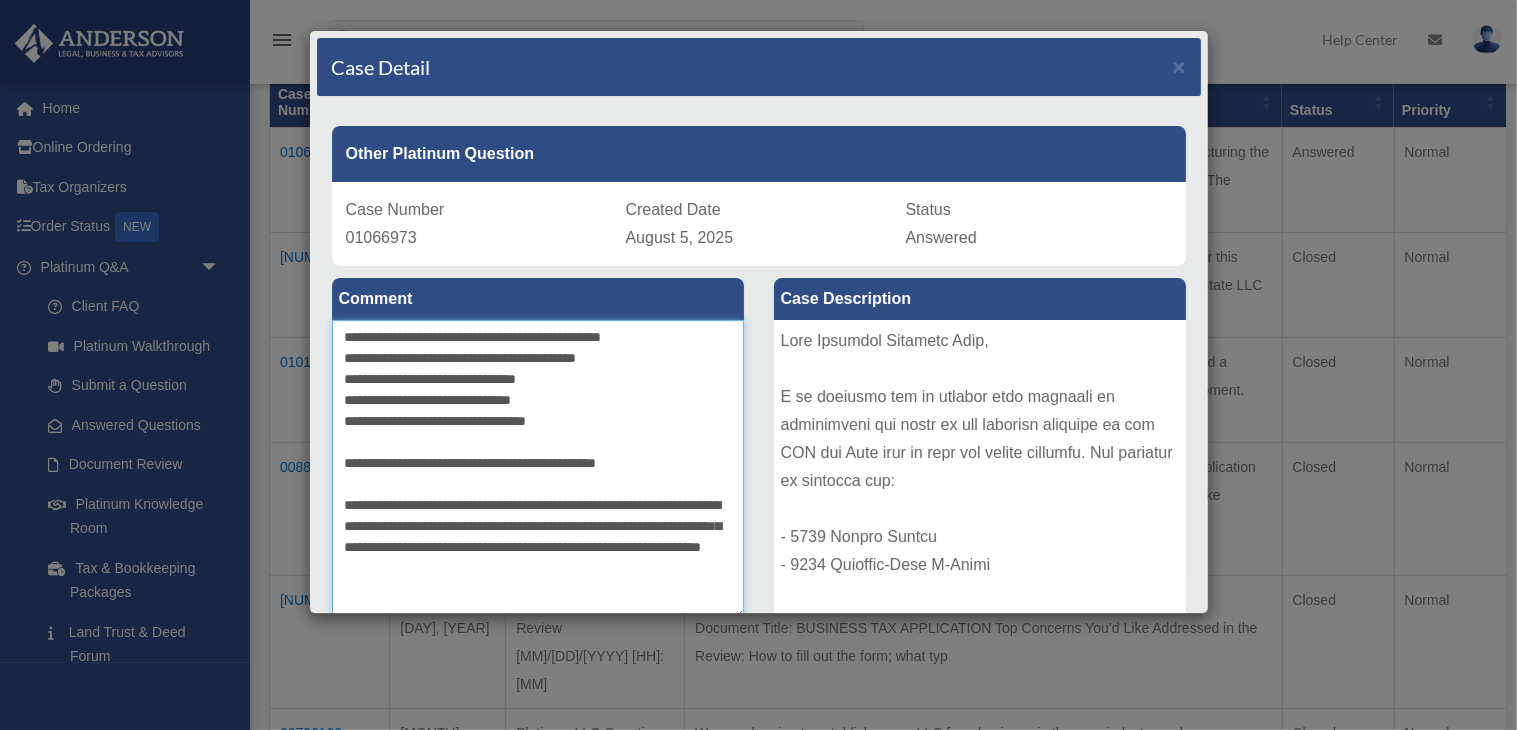 click on "**********" at bounding box center [538, 470] 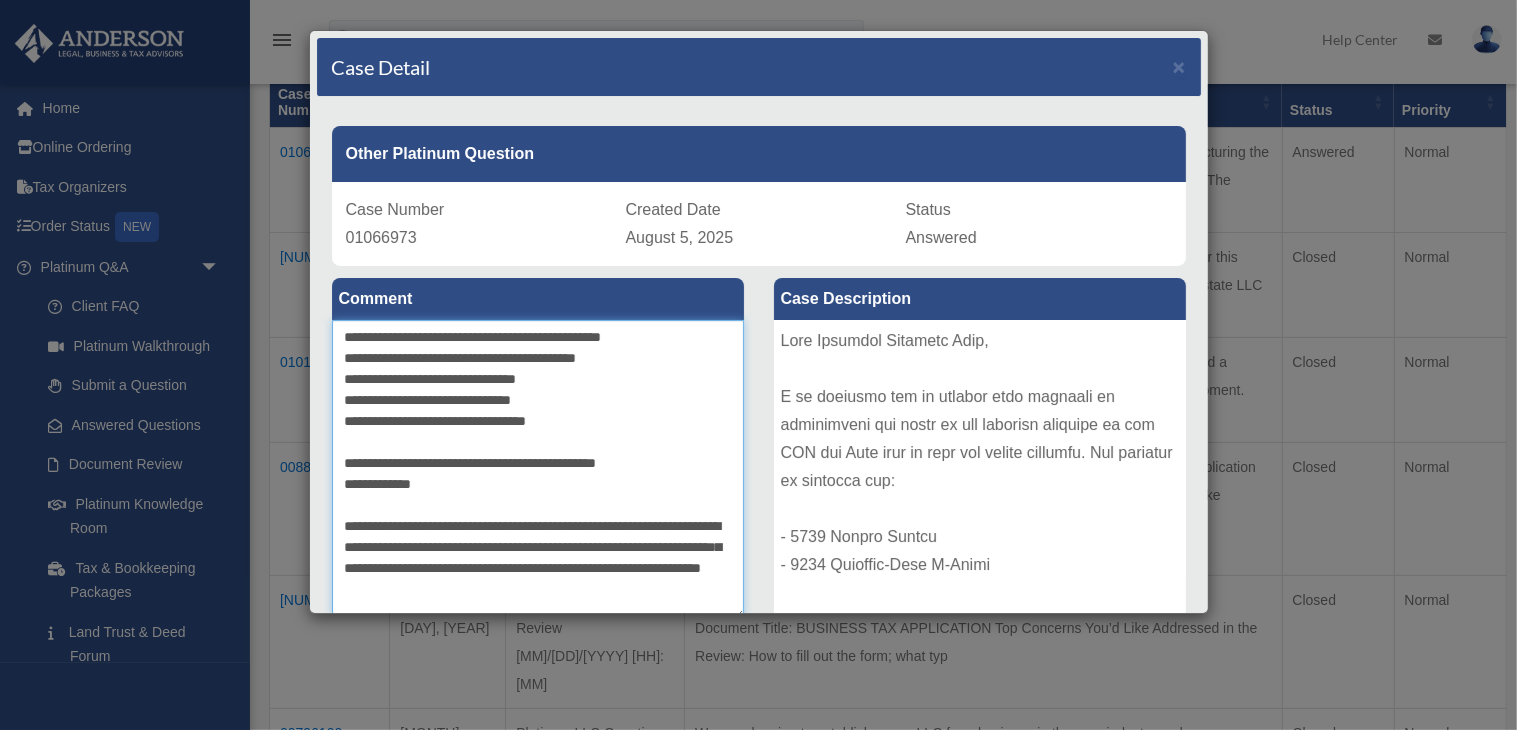 click on "**********" at bounding box center (538, 470) 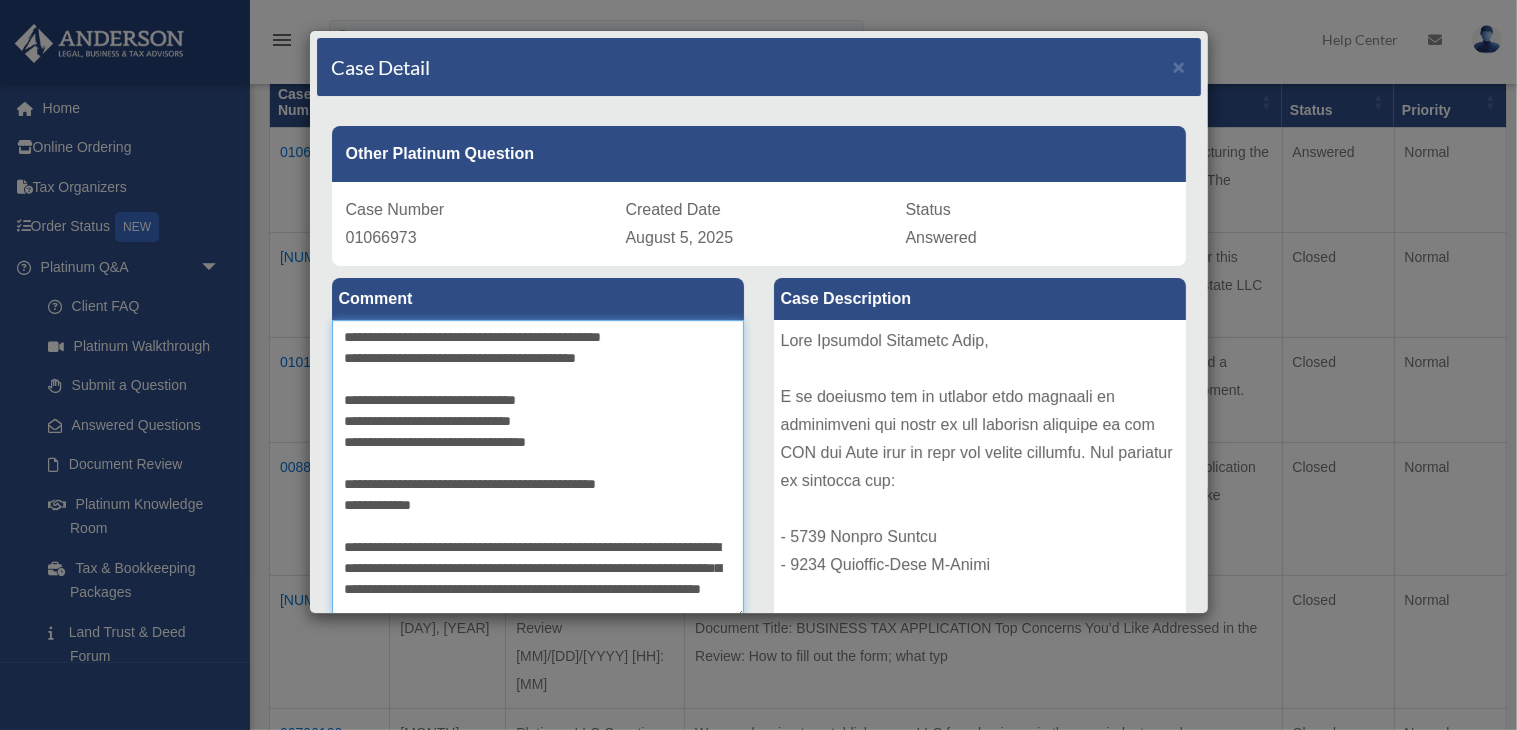drag, startPoint x: 344, startPoint y: 482, endPoint x: 373, endPoint y: 488, distance: 29.614185 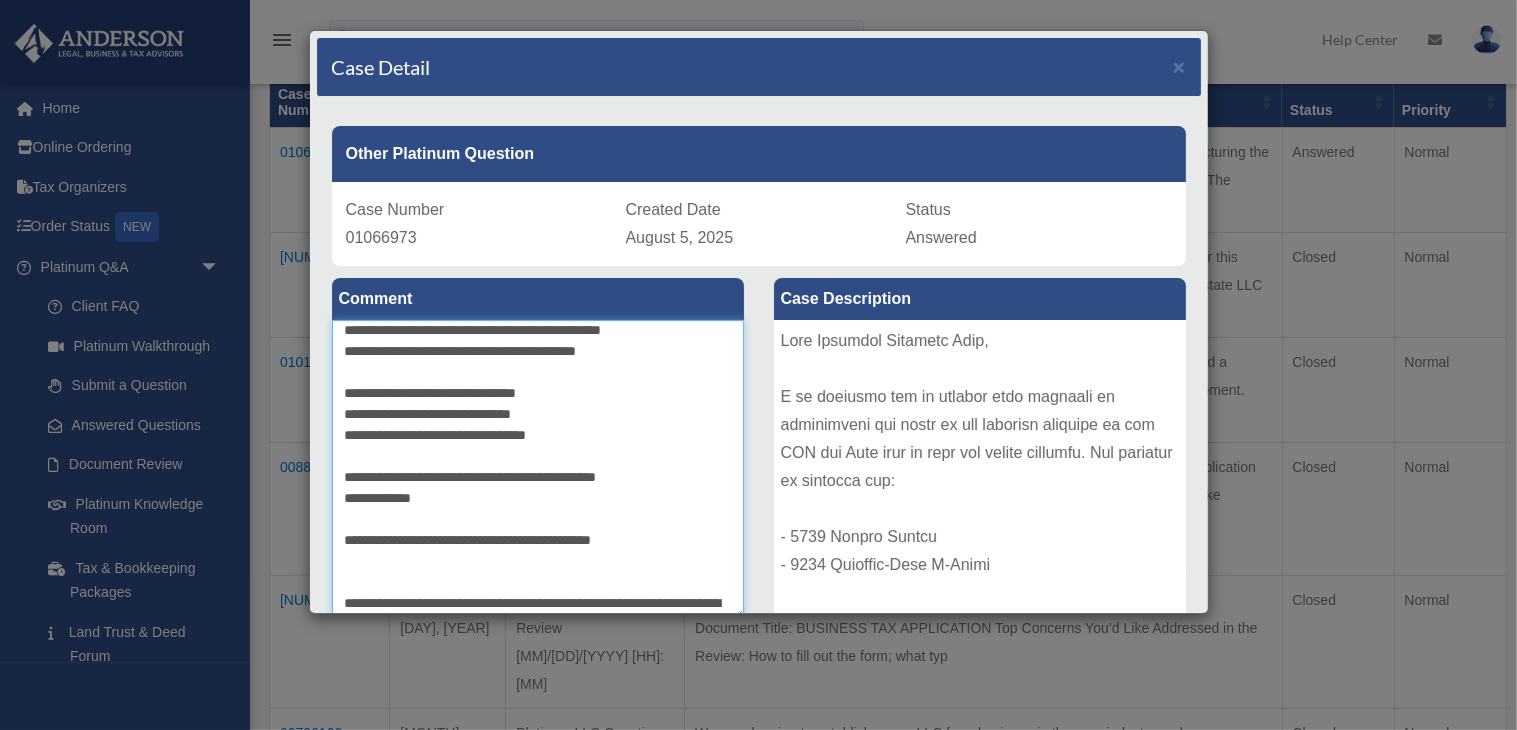 click on "**********" at bounding box center [538, 470] 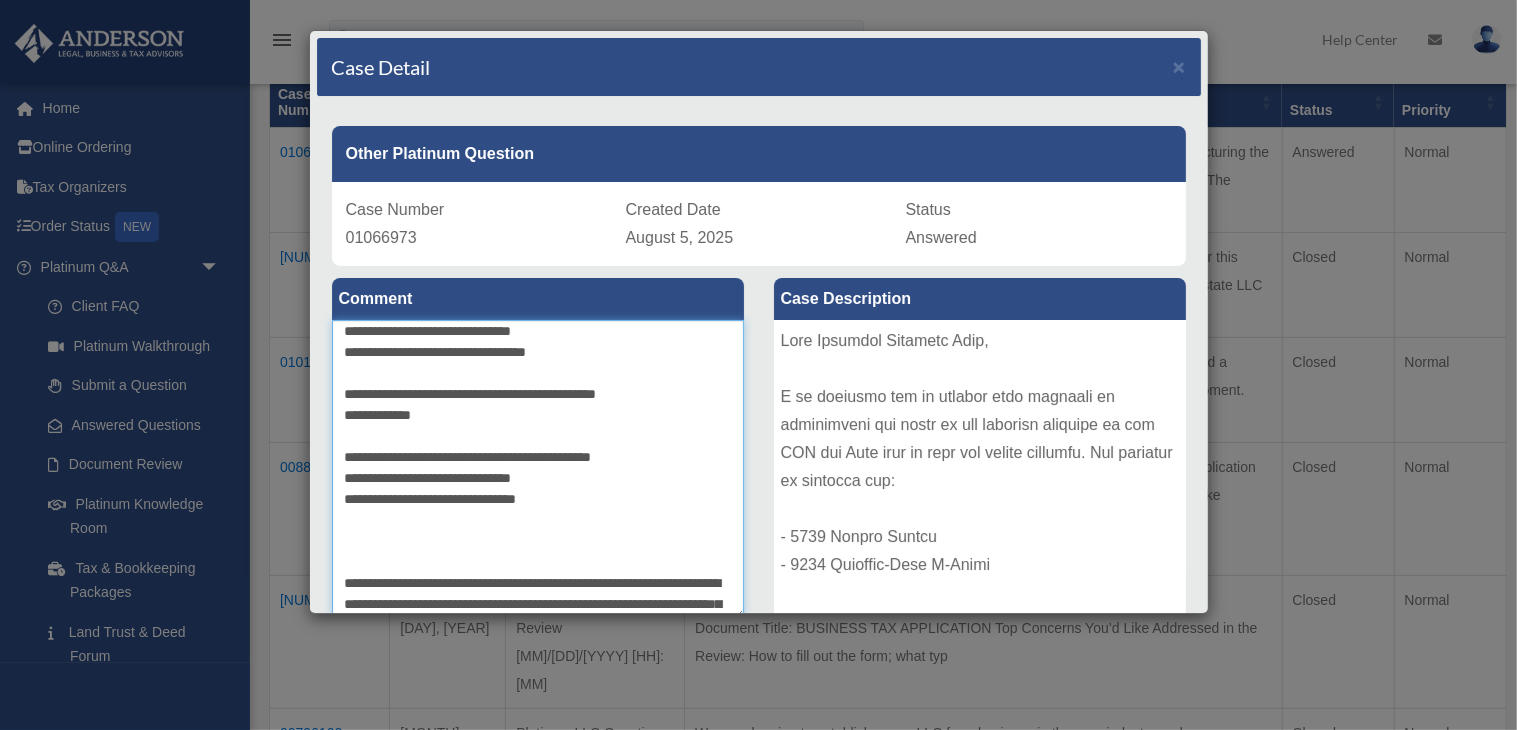 scroll, scrollTop: 112, scrollLeft: 0, axis: vertical 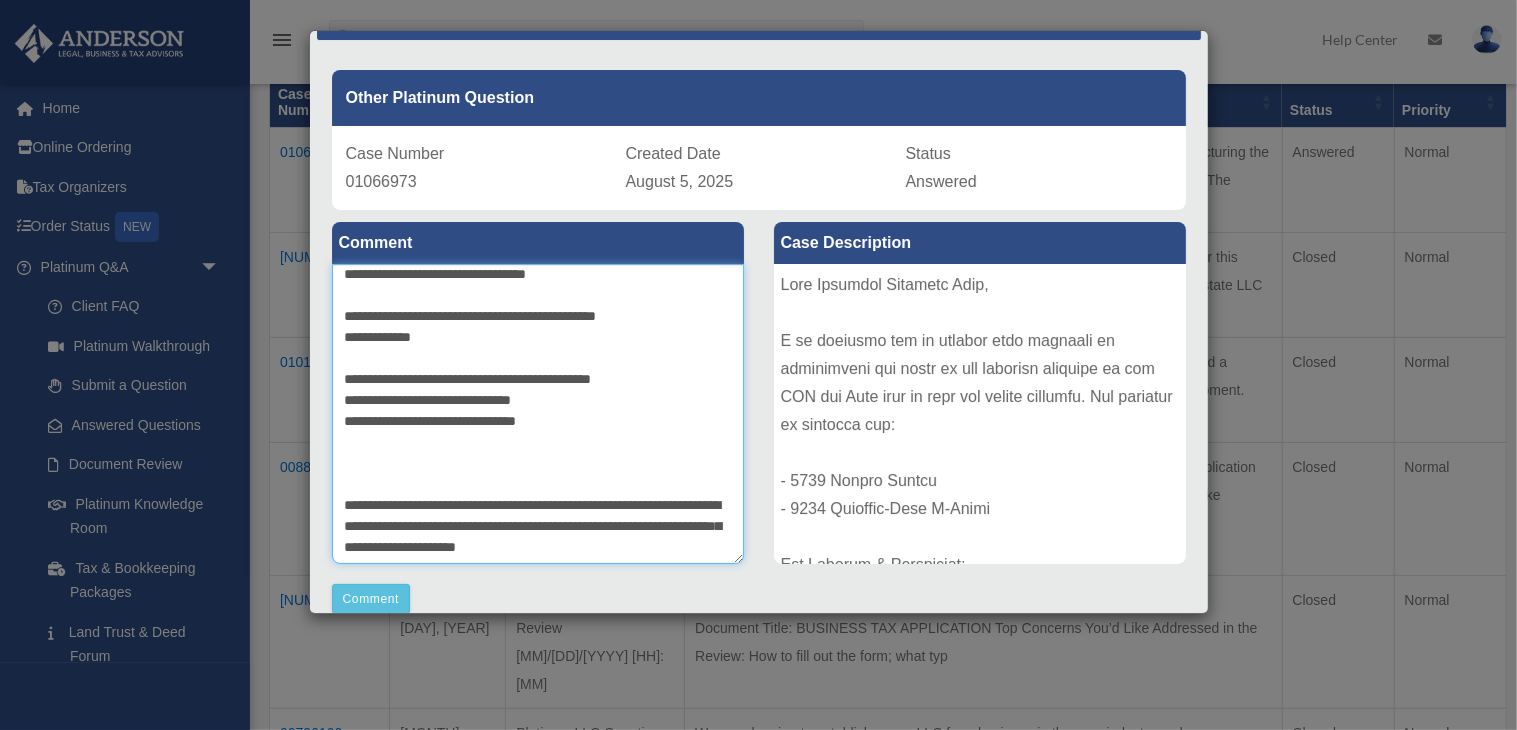 click on "**********" at bounding box center (538, 414) 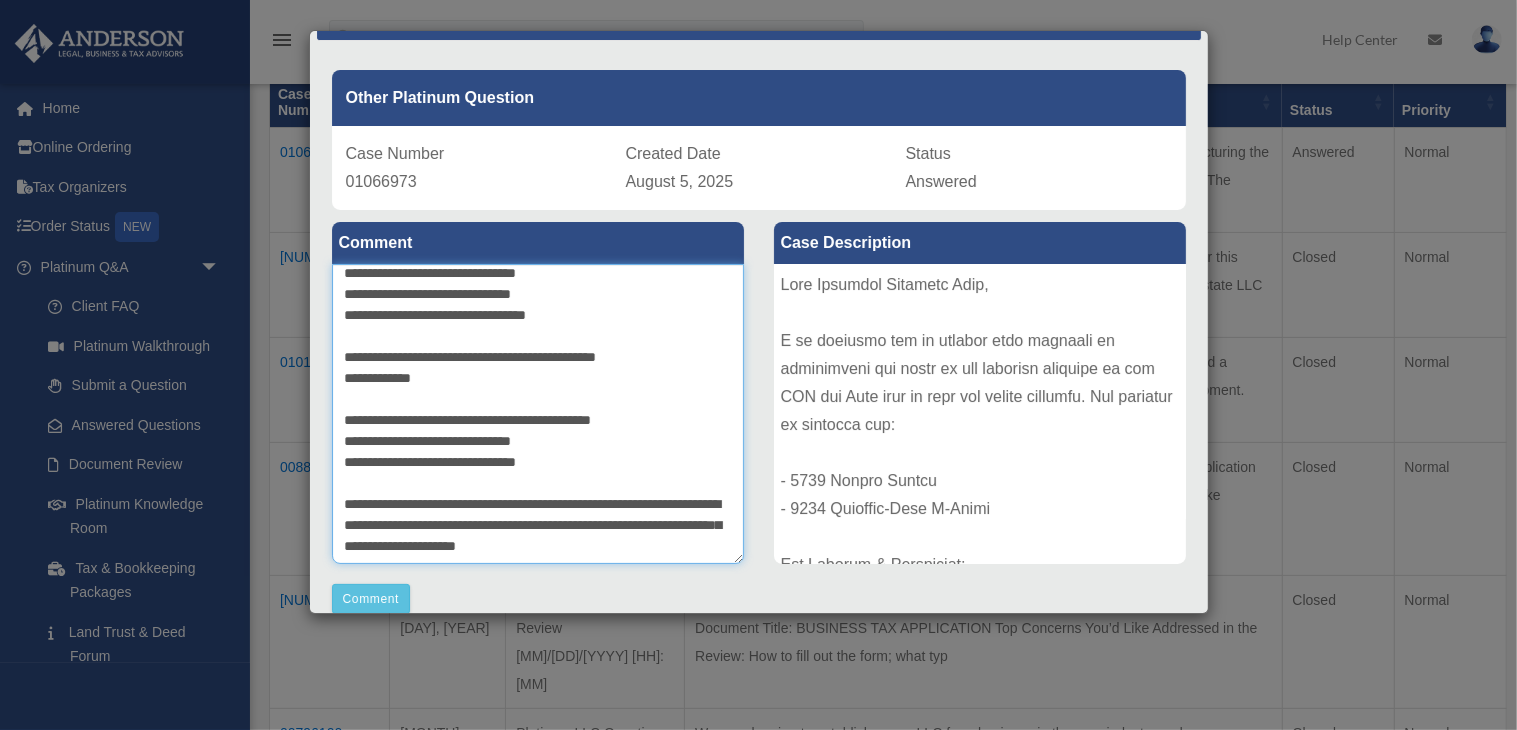 scroll, scrollTop: 70, scrollLeft: 0, axis: vertical 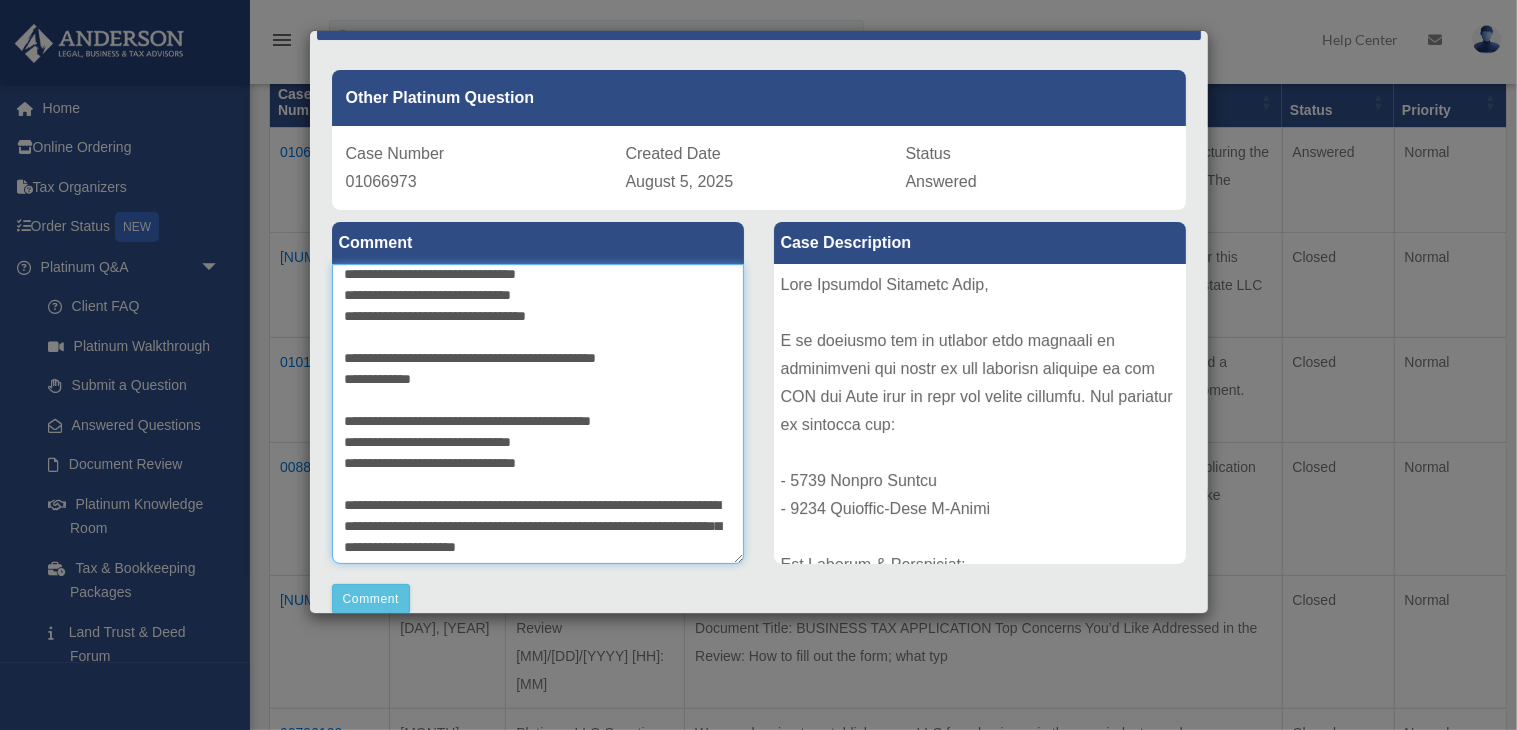 click on "**********" at bounding box center [538, 414] 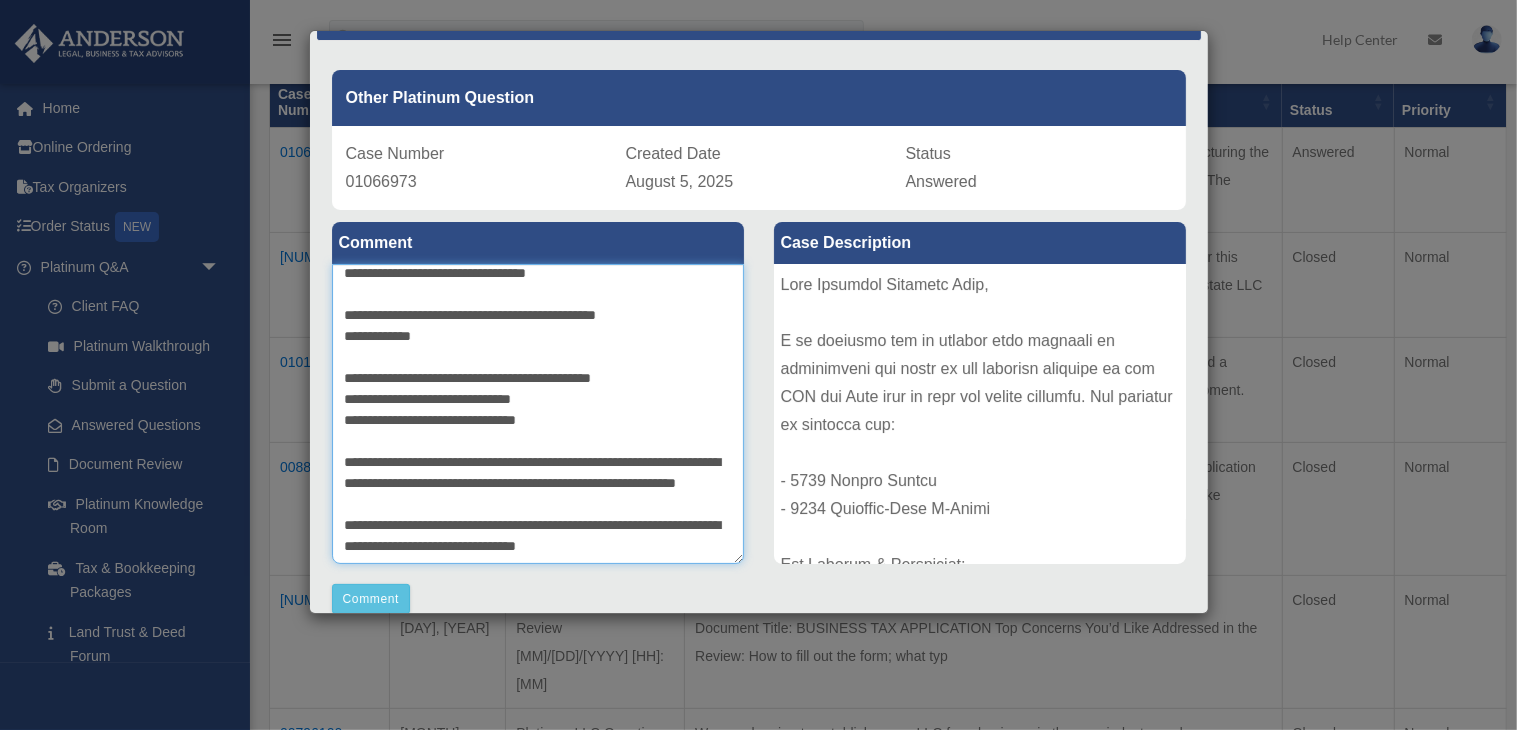 scroll, scrollTop: 133, scrollLeft: 0, axis: vertical 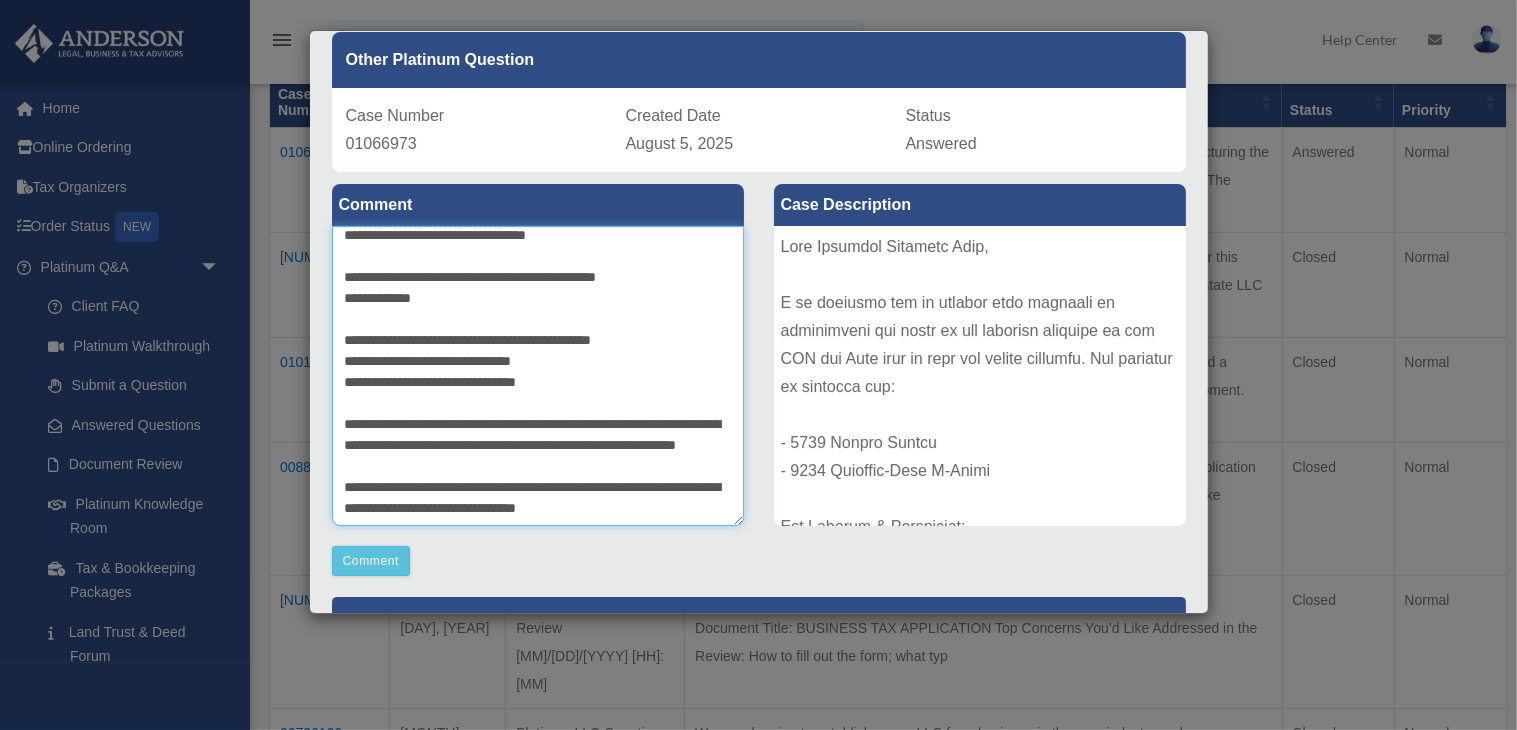 click on "**********" at bounding box center [538, 376] 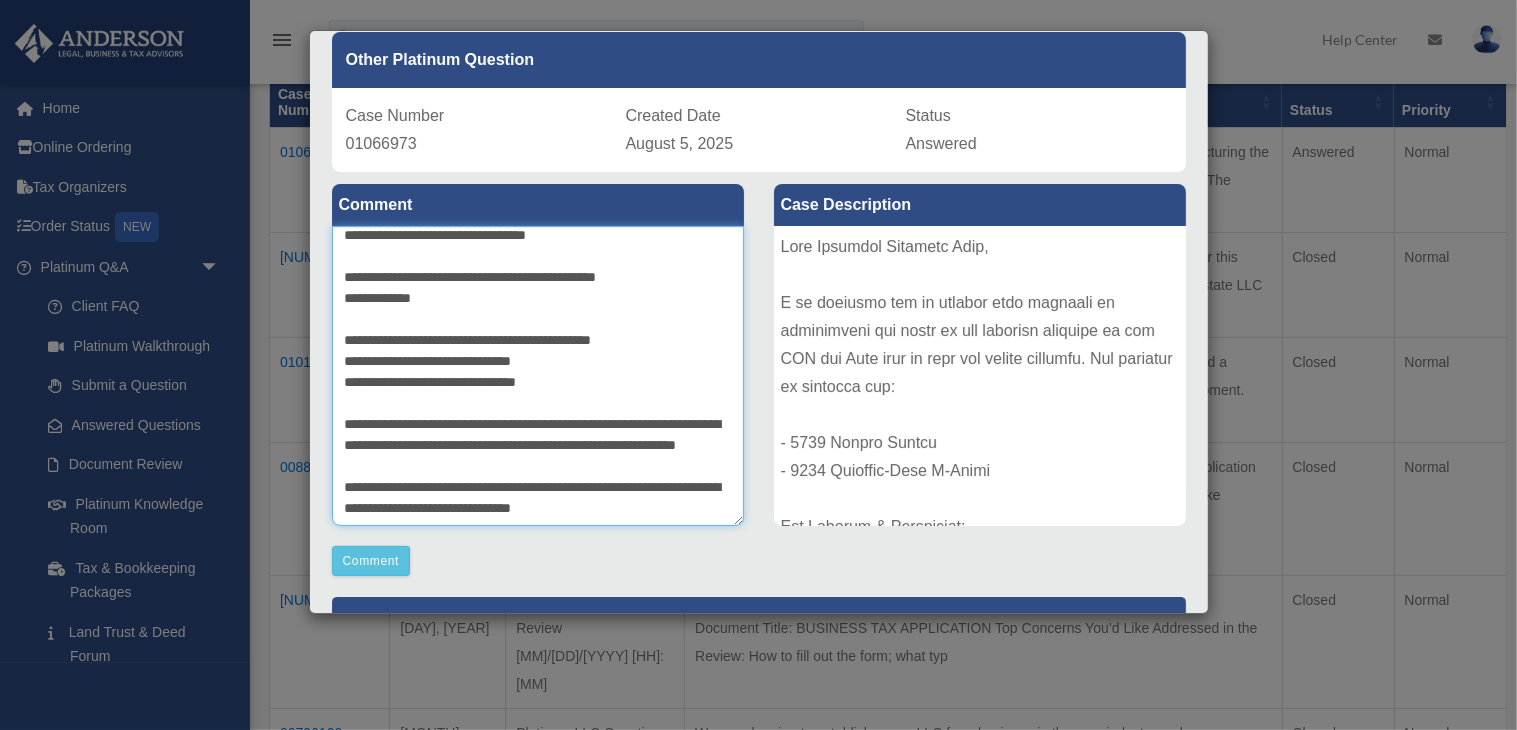 click on "**********" at bounding box center [538, 376] 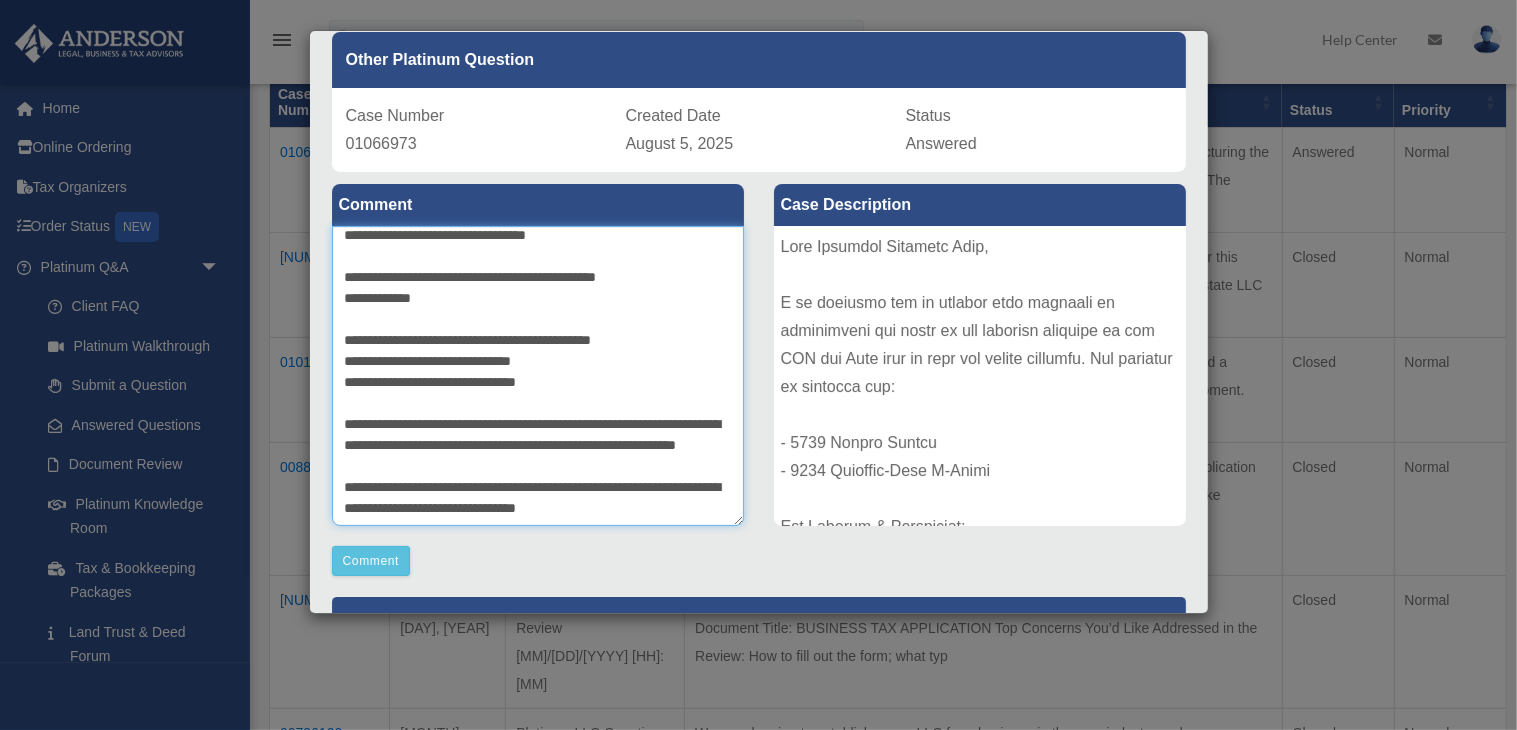 scroll, scrollTop: 154, scrollLeft: 0, axis: vertical 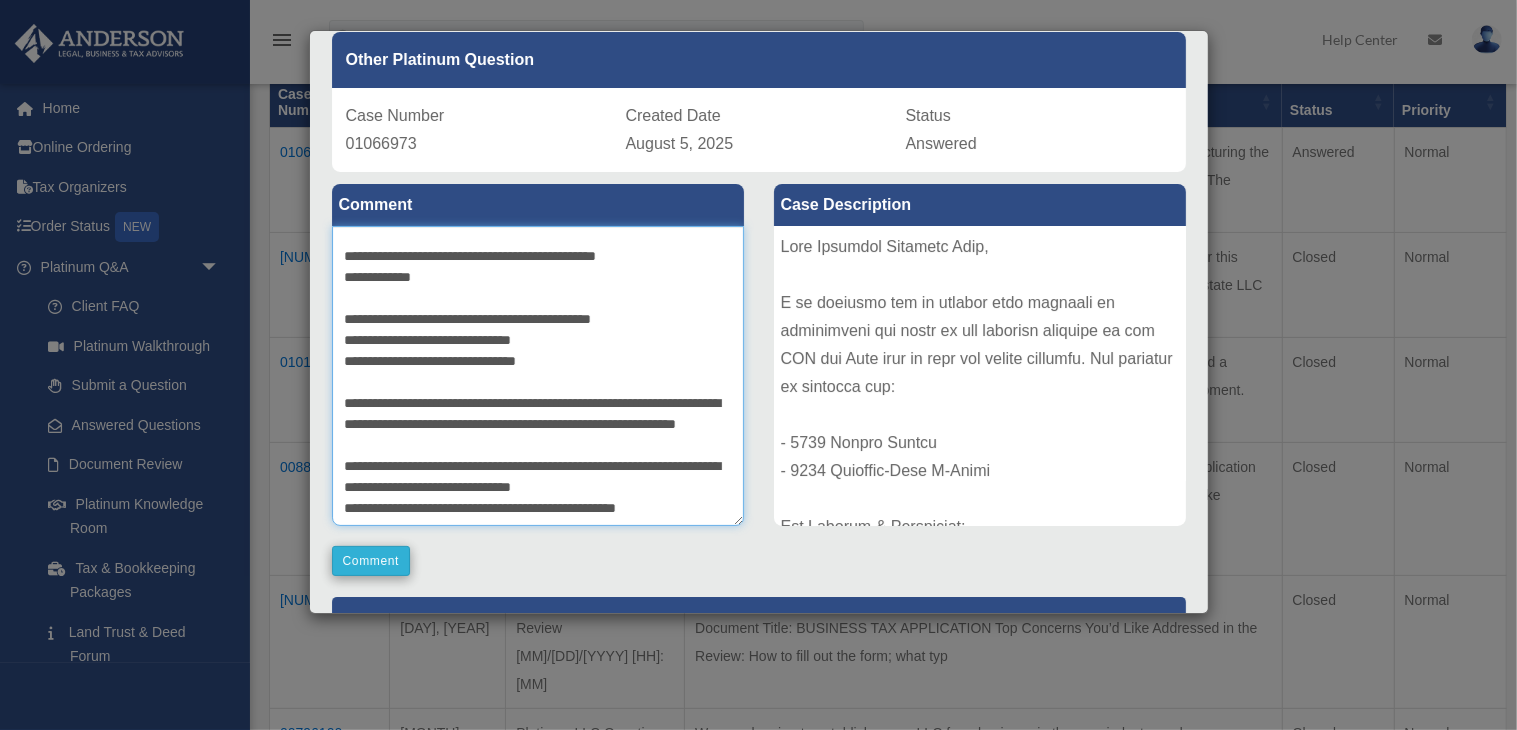type on "**********" 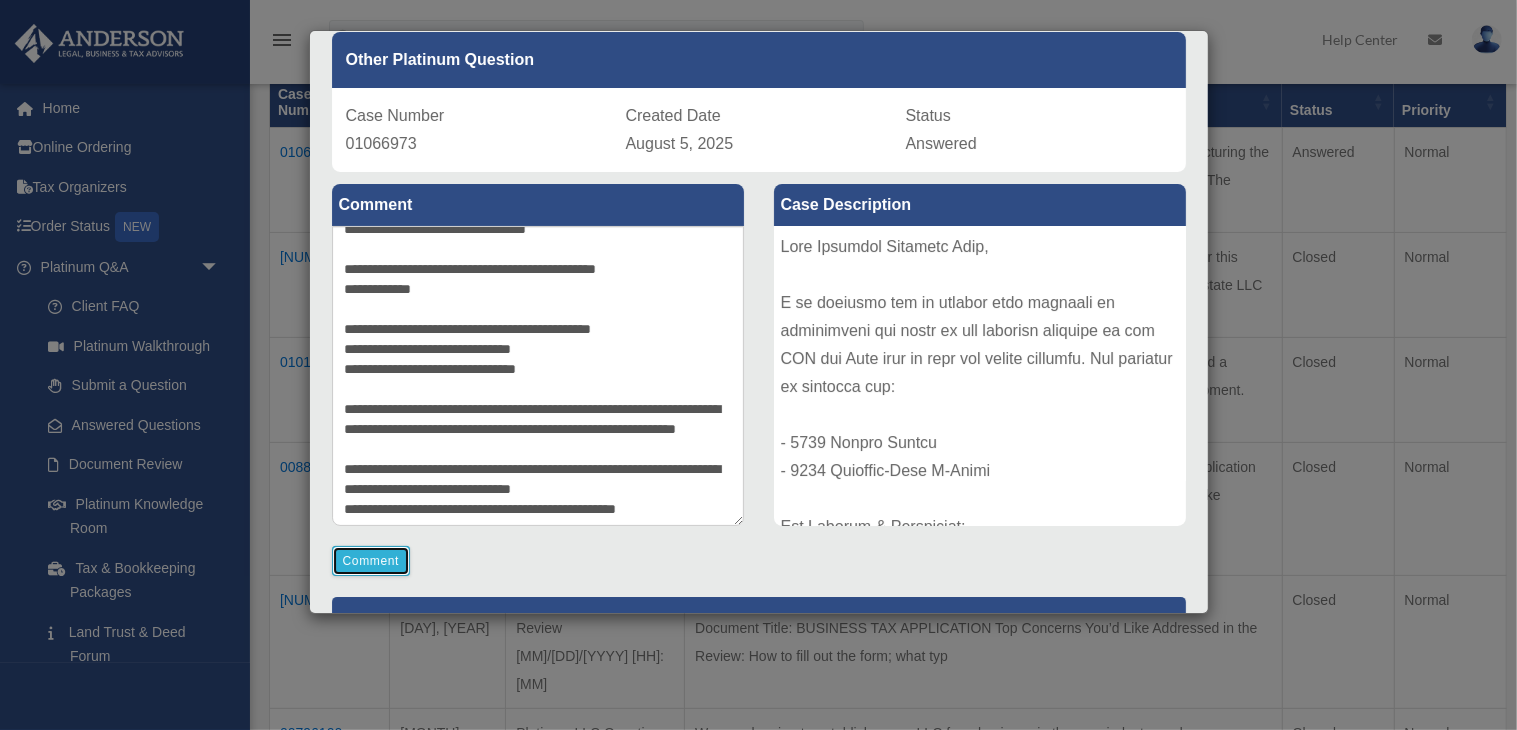 click on "Comment" at bounding box center (371, 561) 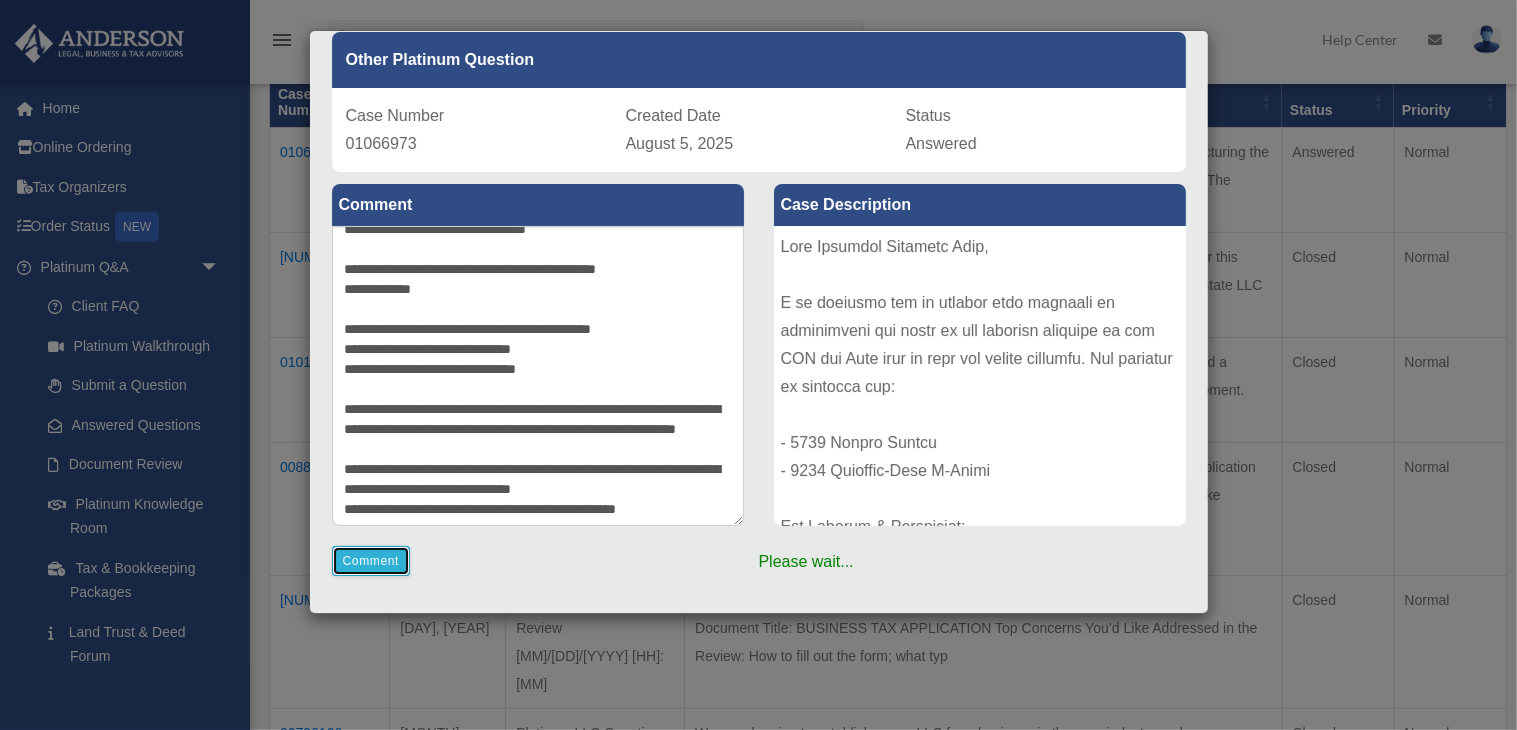 scroll, scrollTop: 133, scrollLeft: 0, axis: vertical 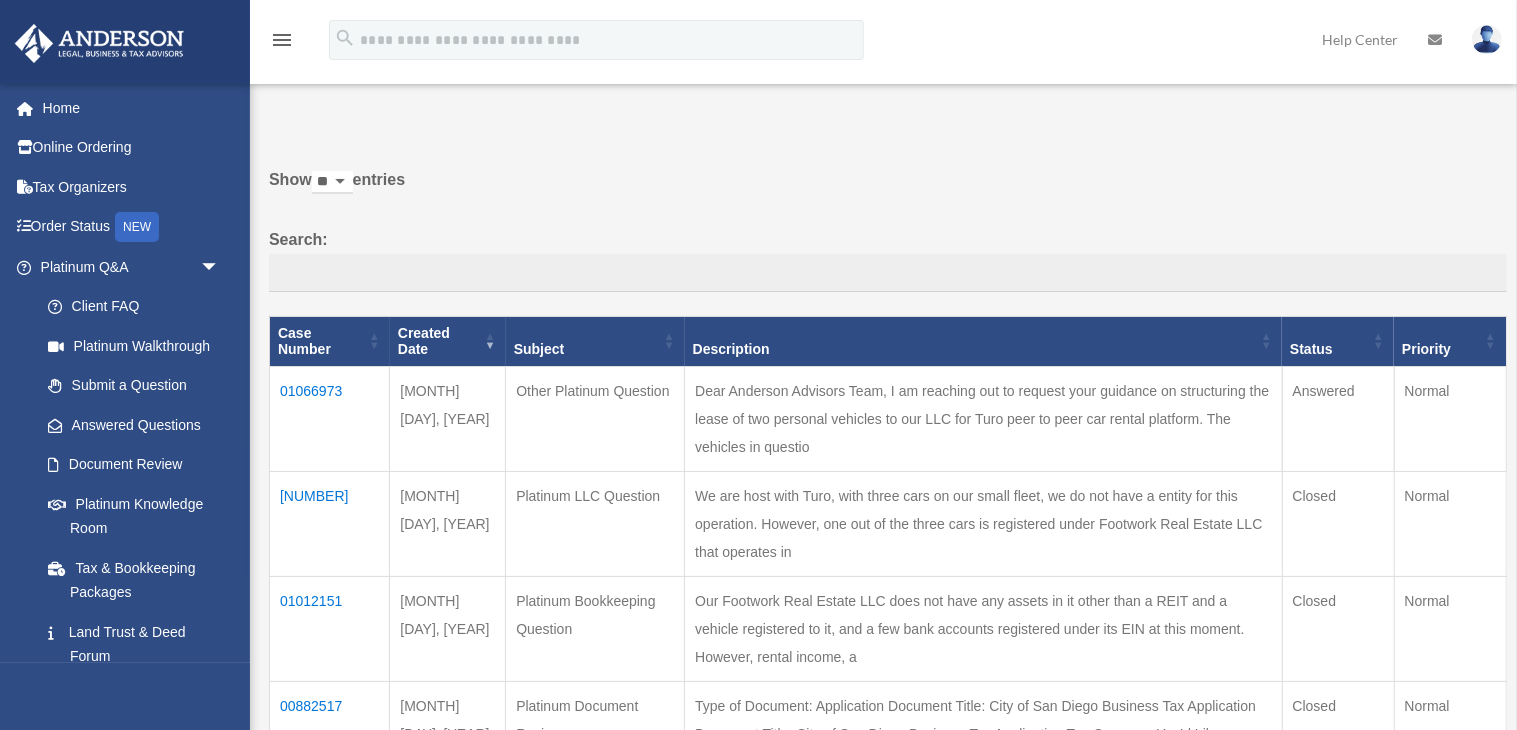 click on "01066973" at bounding box center [330, 419] 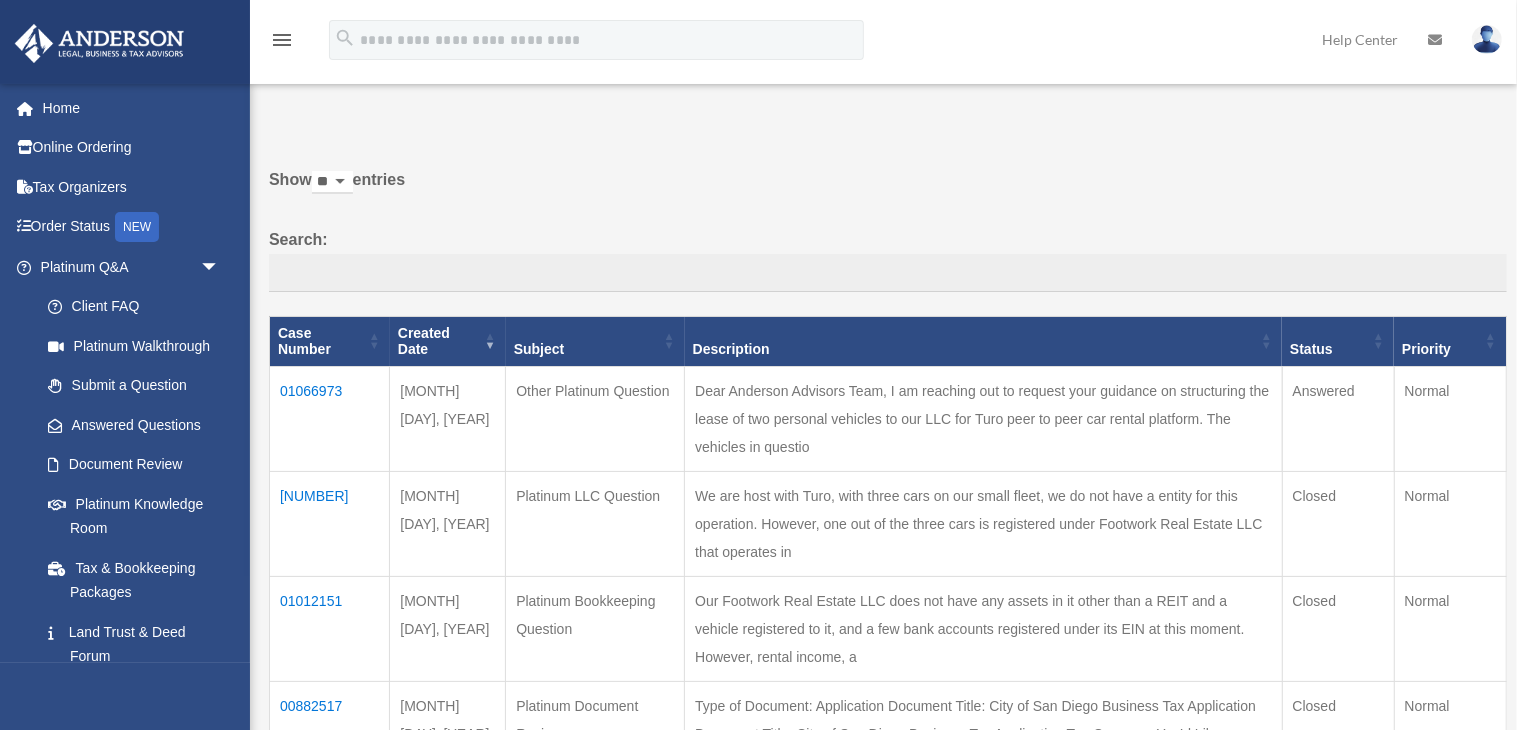click on "01066973" at bounding box center [330, 419] 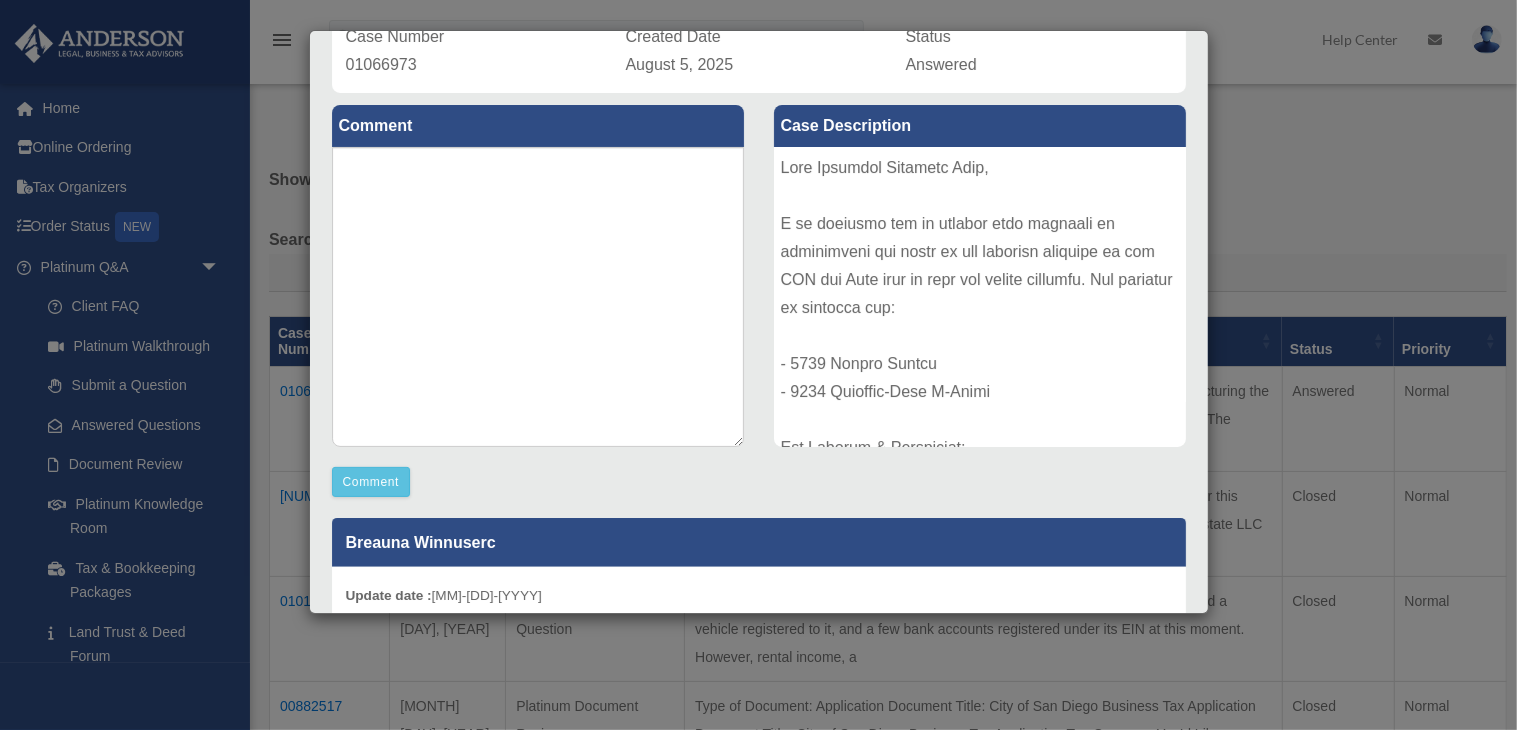 scroll, scrollTop: 355, scrollLeft: 0, axis: vertical 